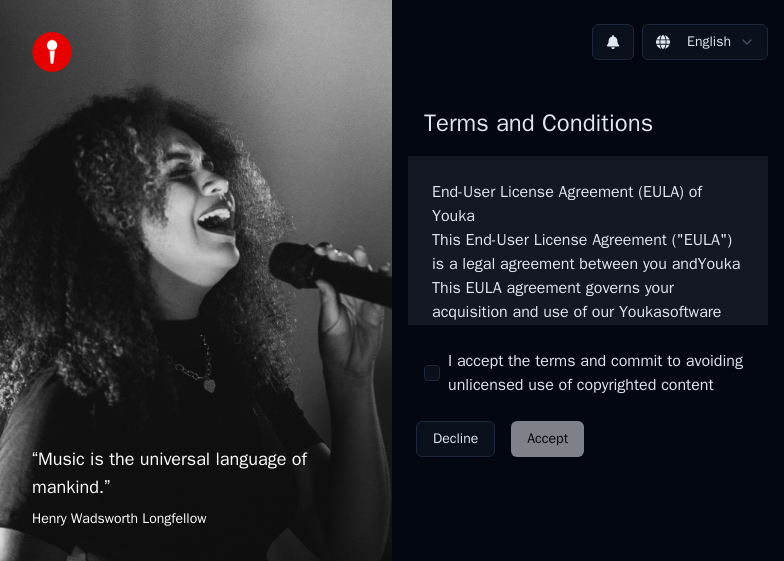 scroll, scrollTop: 0, scrollLeft: 0, axis: both 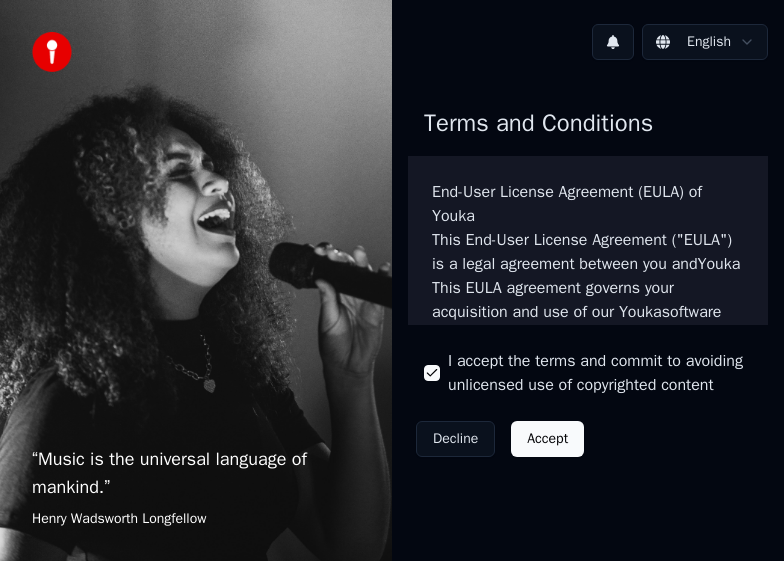 click on "Decline Accept" at bounding box center [500, 439] 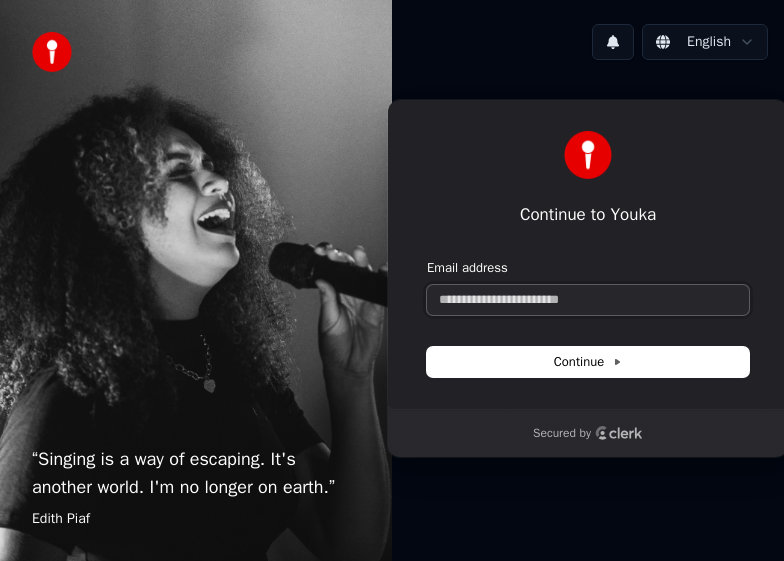 click on "Email address" at bounding box center (588, 300) 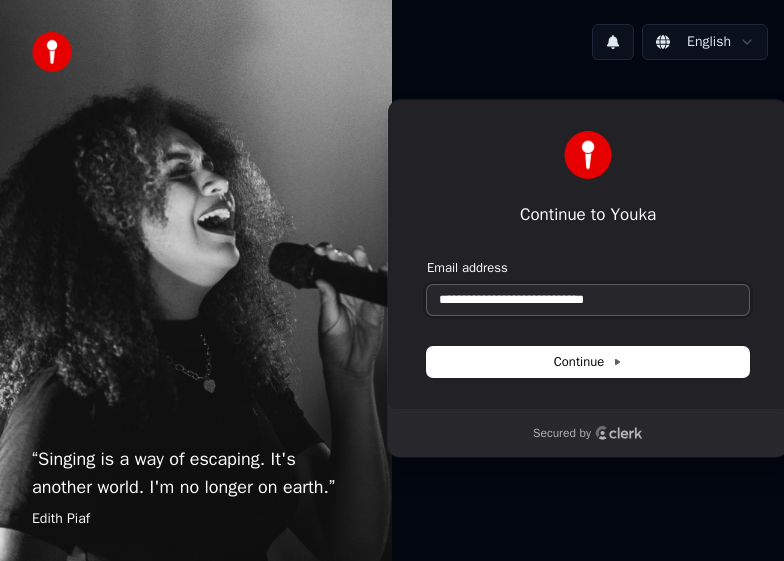 click at bounding box center (427, 259) 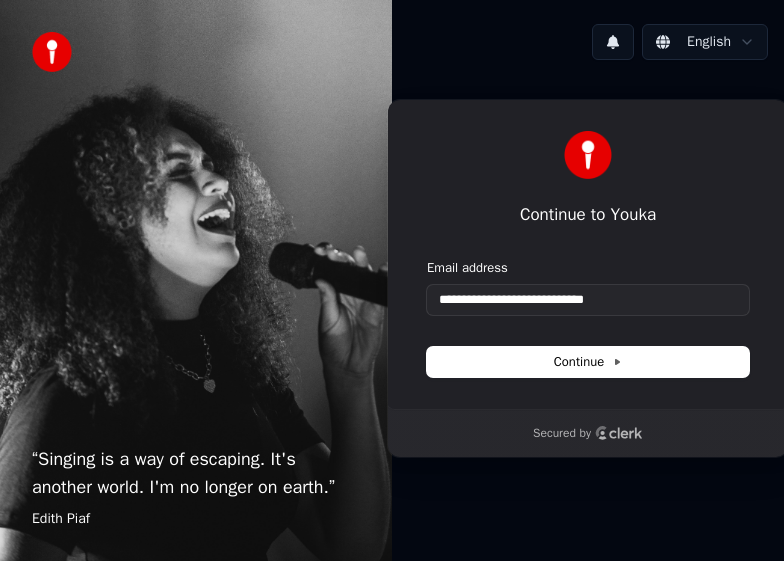 type on "**********" 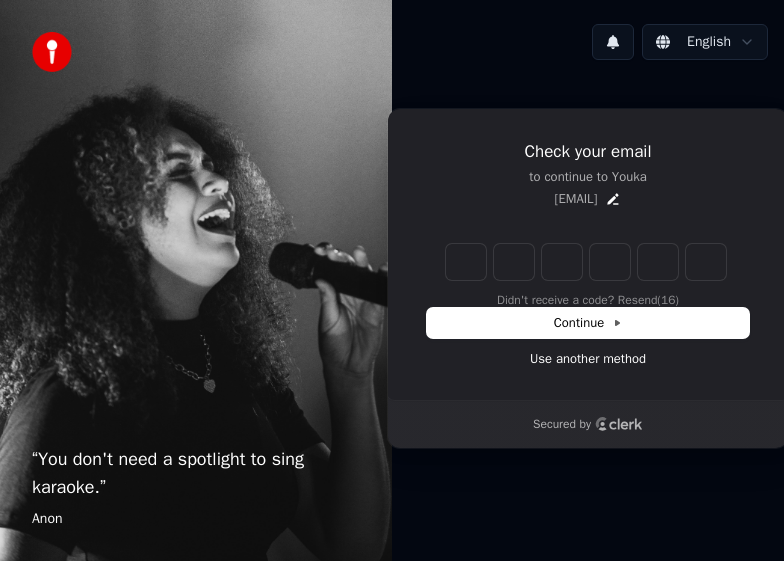 type on "******" 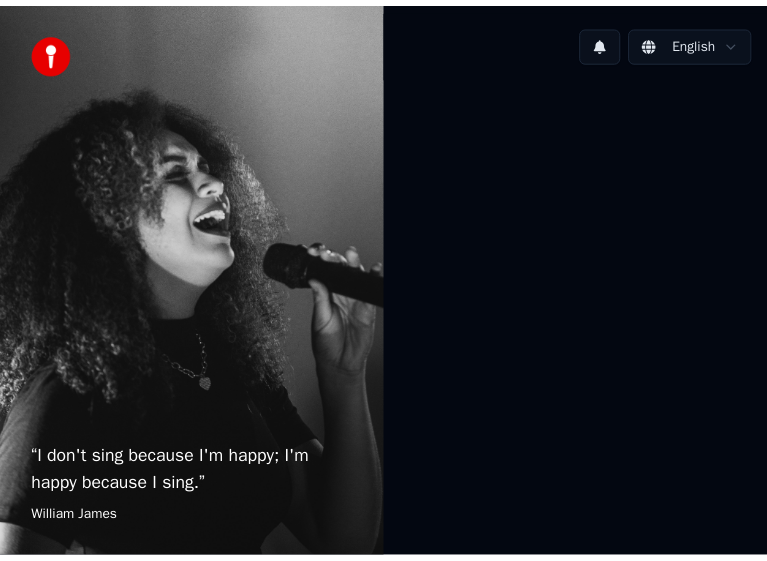 scroll, scrollTop: 0, scrollLeft: 0, axis: both 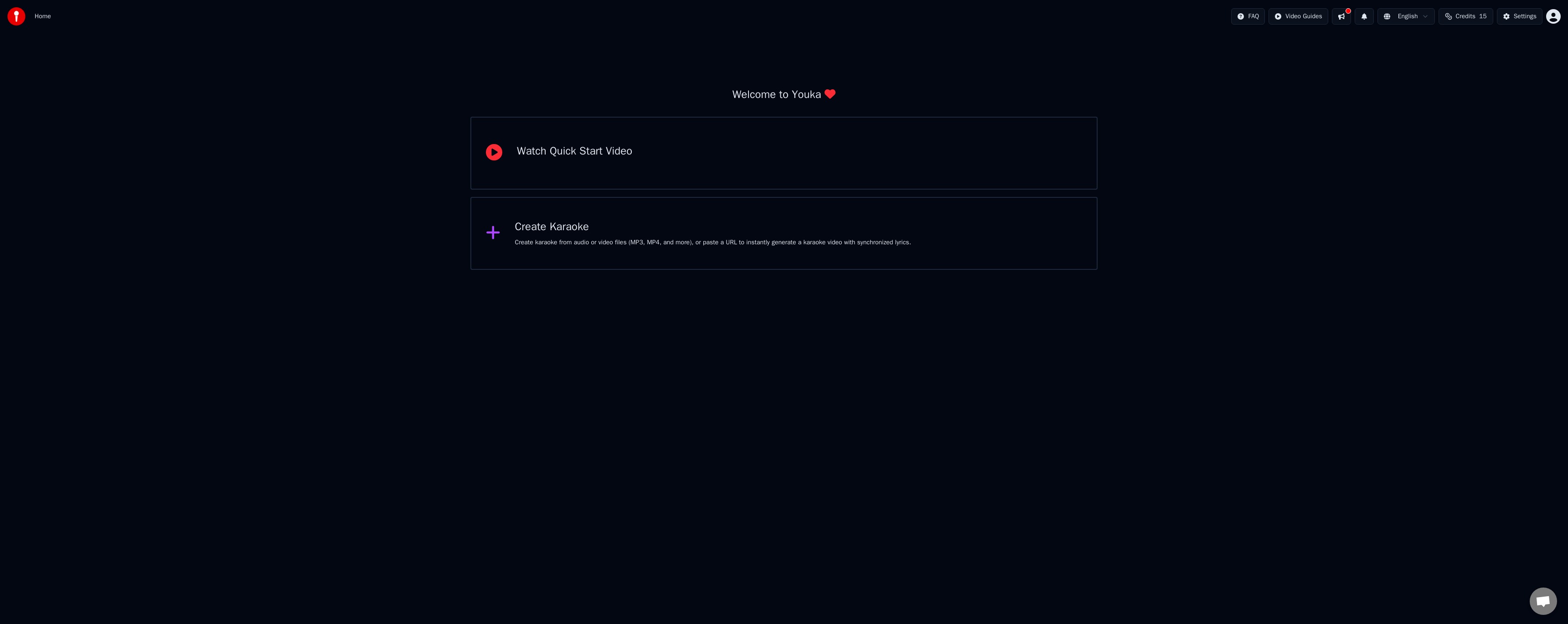 click on "Create karaoke from audio or video files (MP3, MP4, and more), or paste a URL to instantly generate a karaoke video with synchronized lyrics." at bounding box center [713, 242] 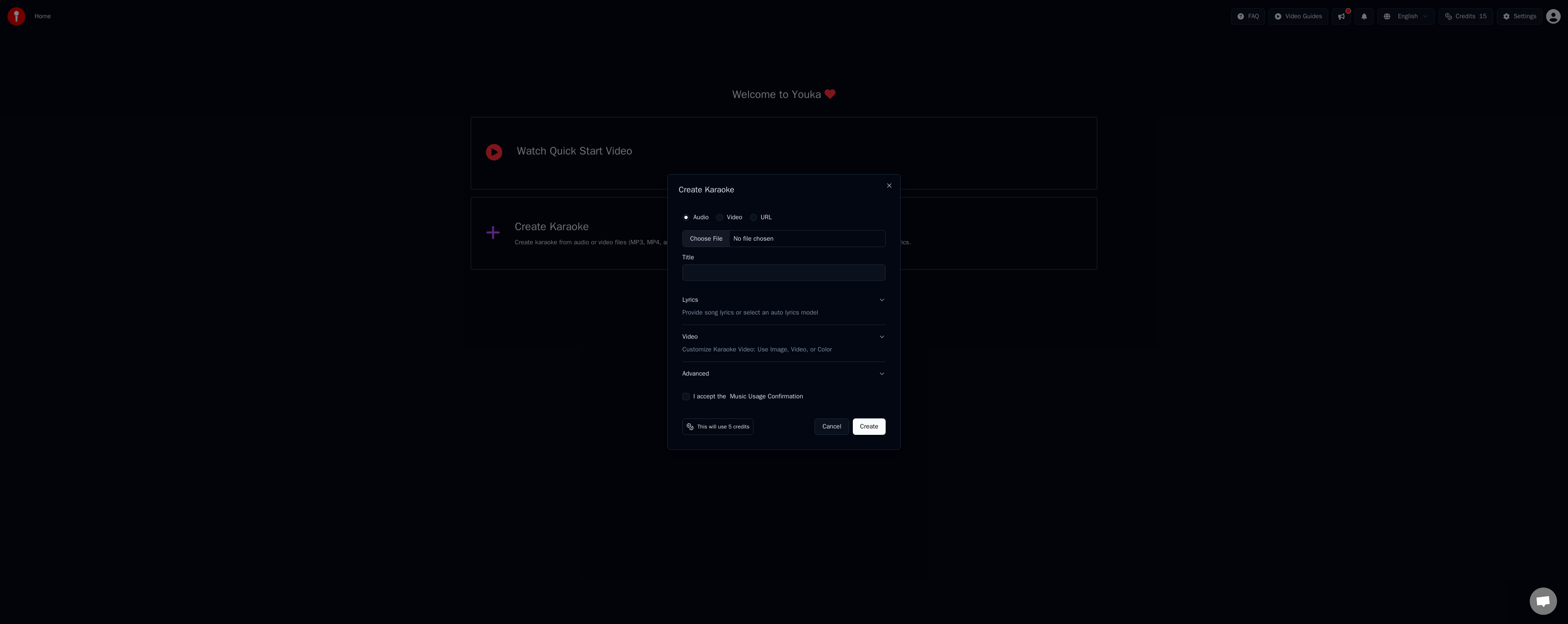 click on "Video" at bounding box center (735, 217) 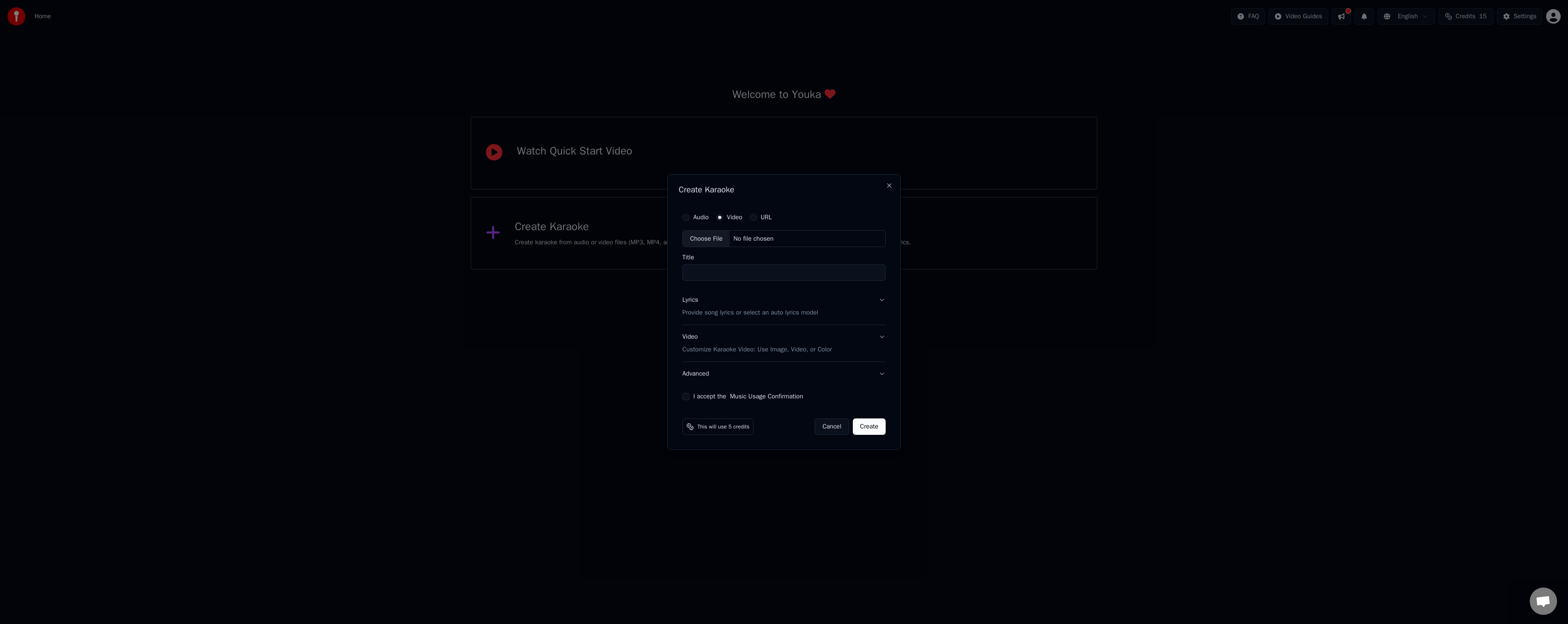 click on "URL" at bounding box center [761, 217] 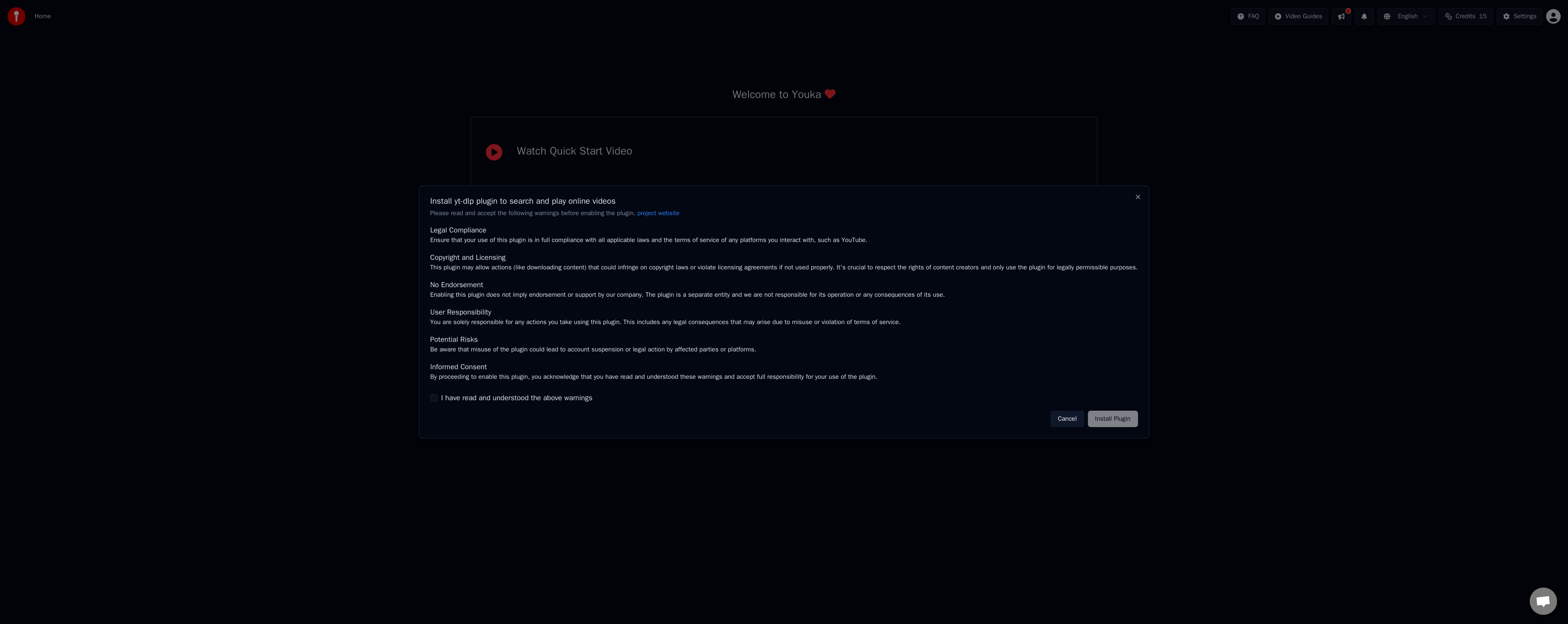 drag, startPoint x: 471, startPoint y: 401, endPoint x: 477, endPoint y: 401, distance: 6 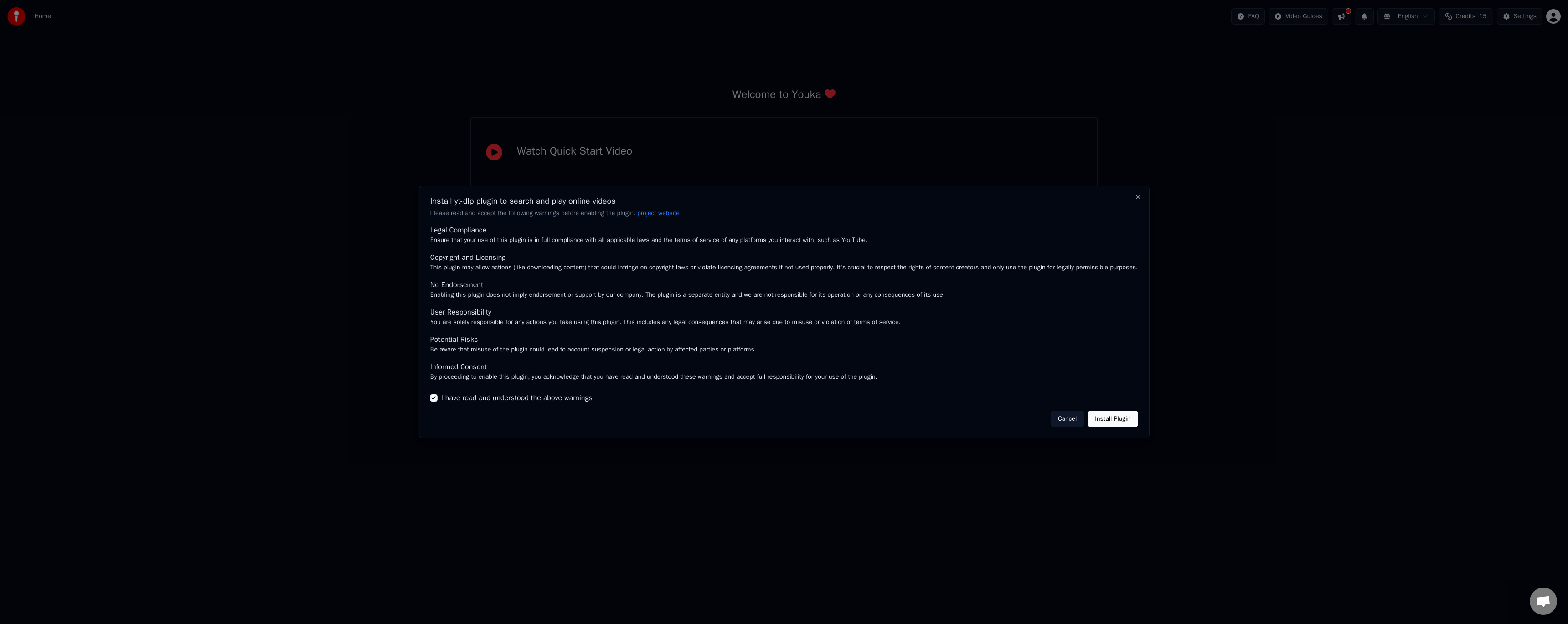 click on "Install Plugin" at bounding box center [1113, 419] 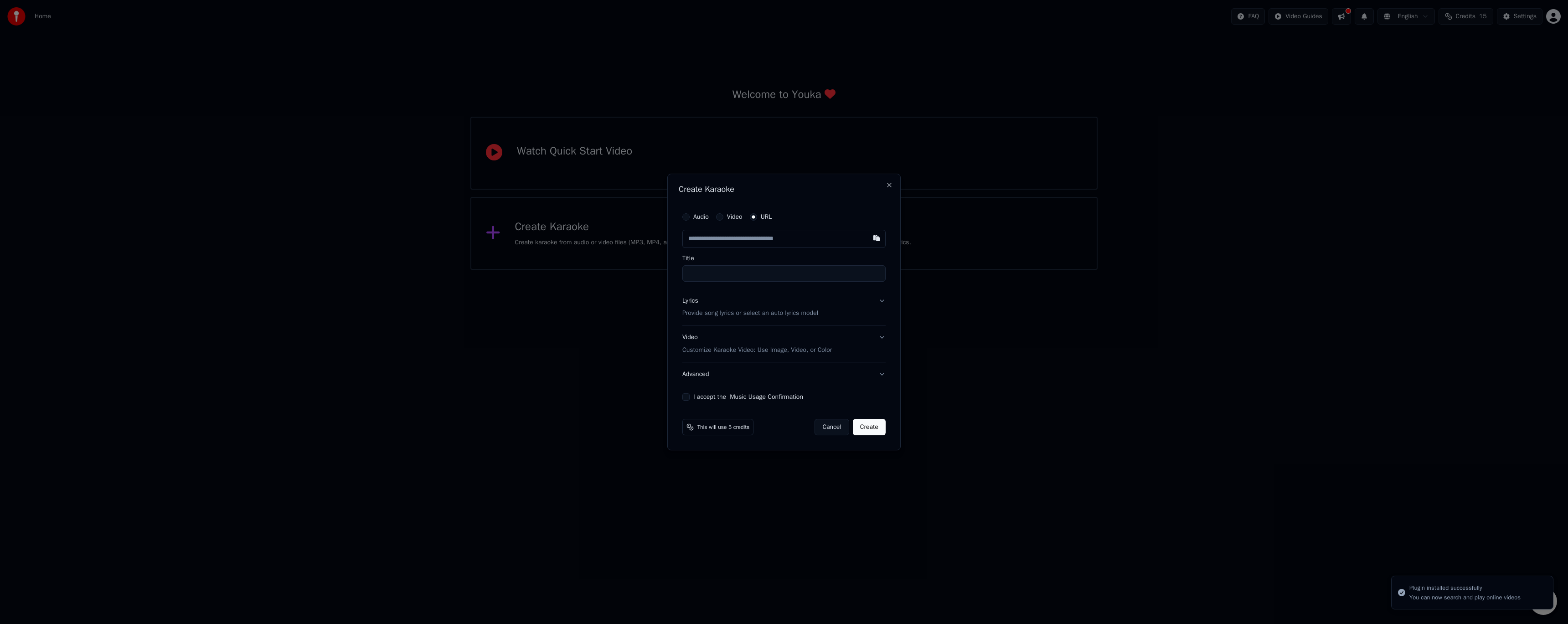 click at bounding box center (784, 239) 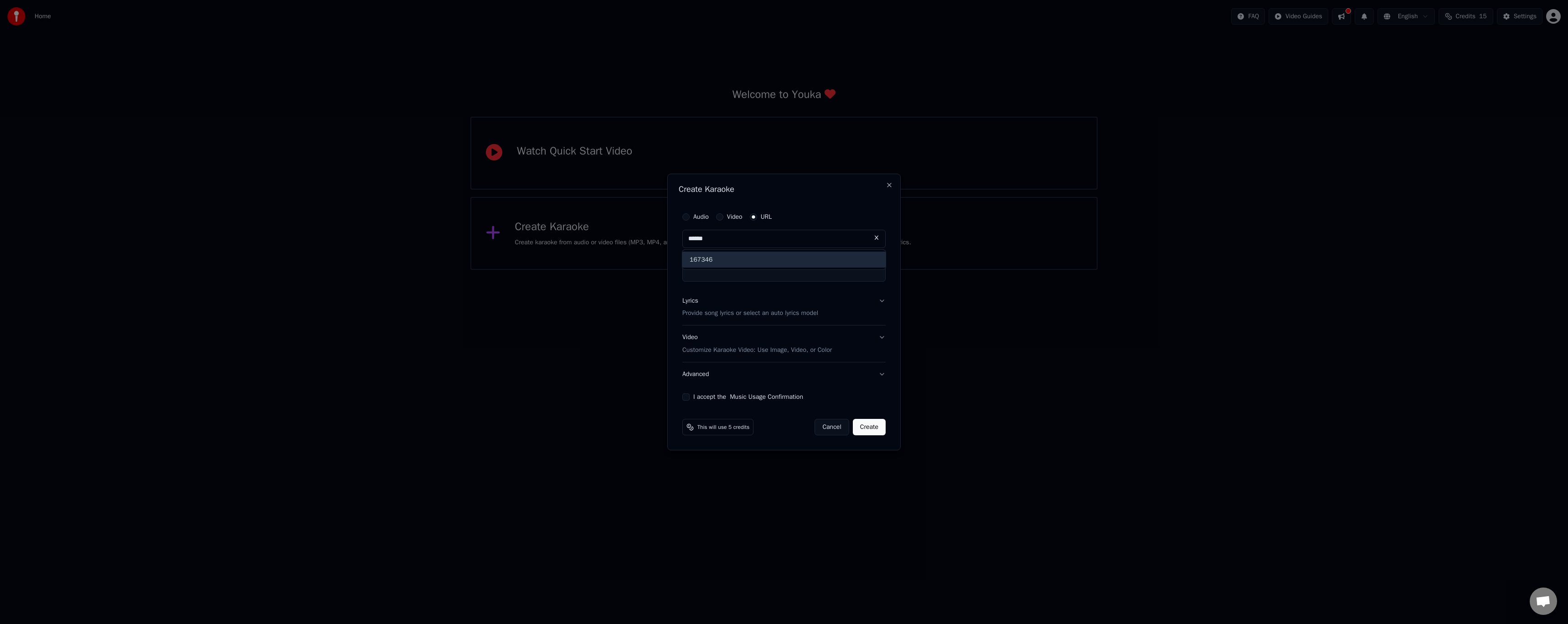 type on "******" 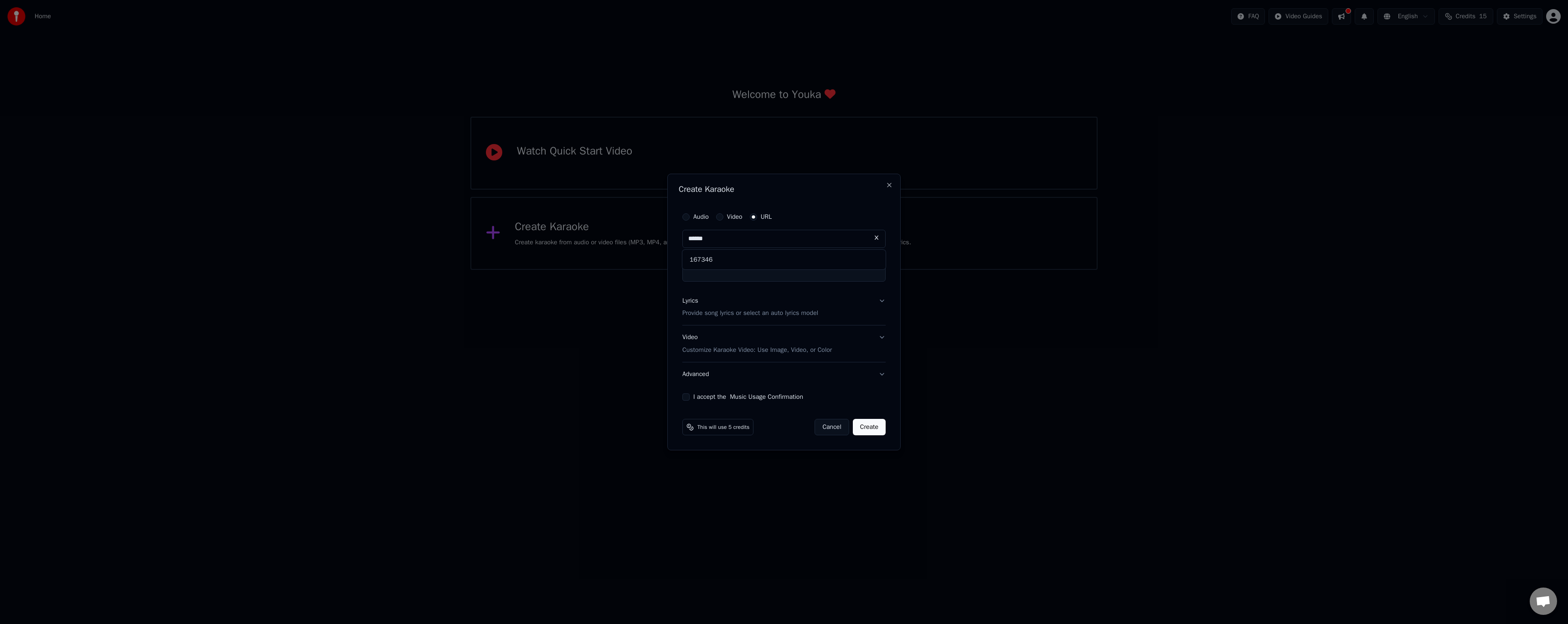 paste on "**********" 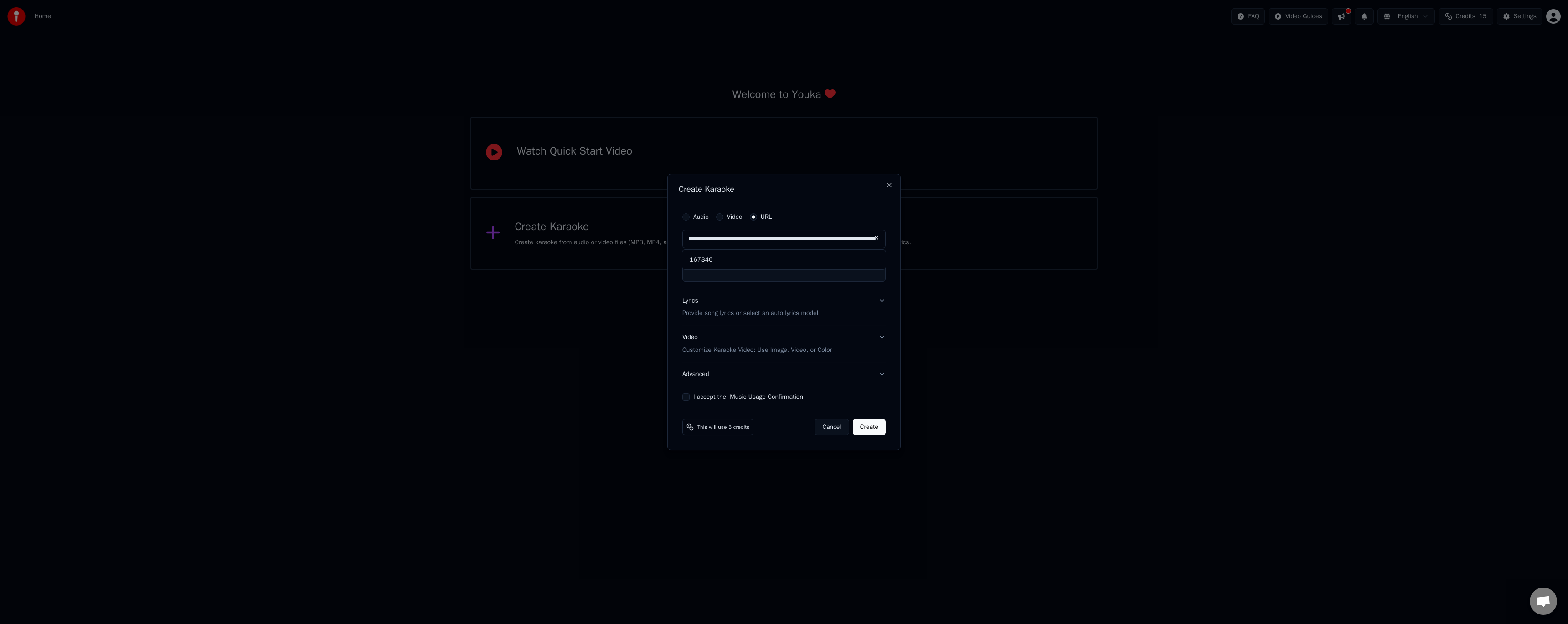 scroll, scrollTop: 0, scrollLeft: 81, axis: horizontal 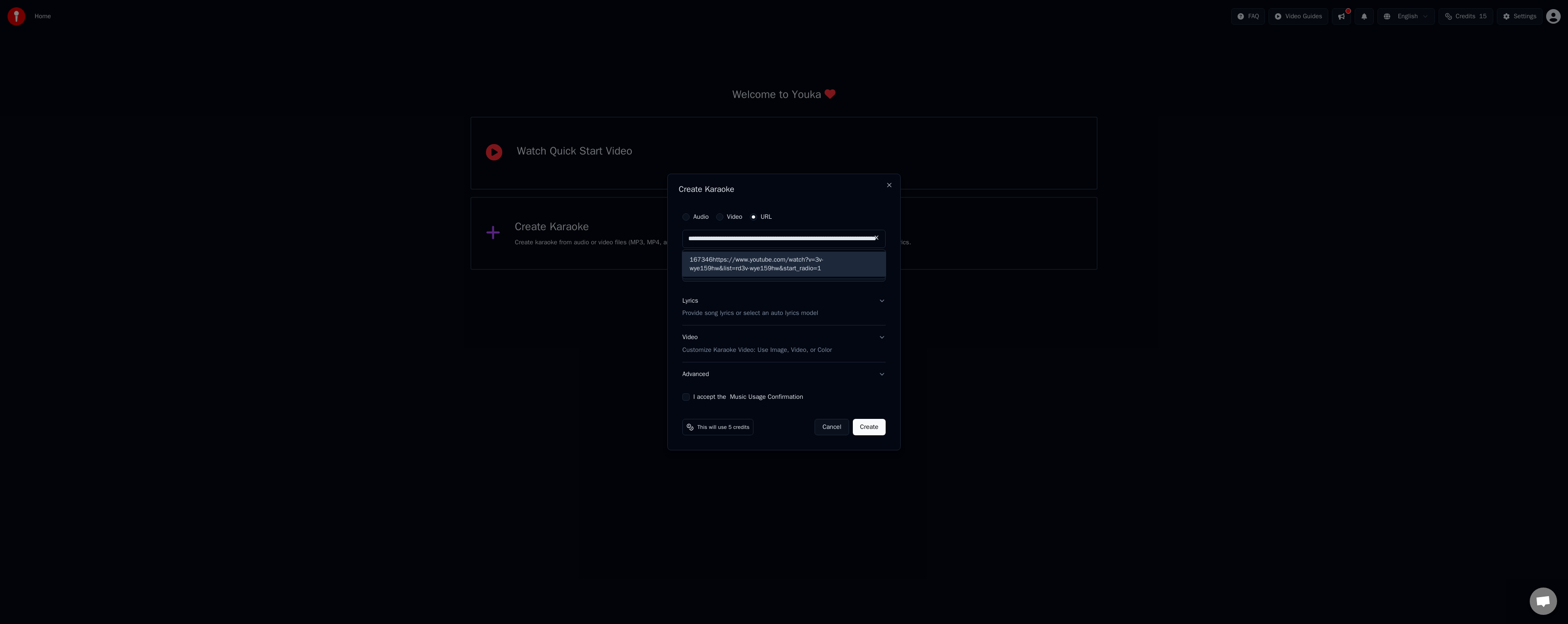 paste 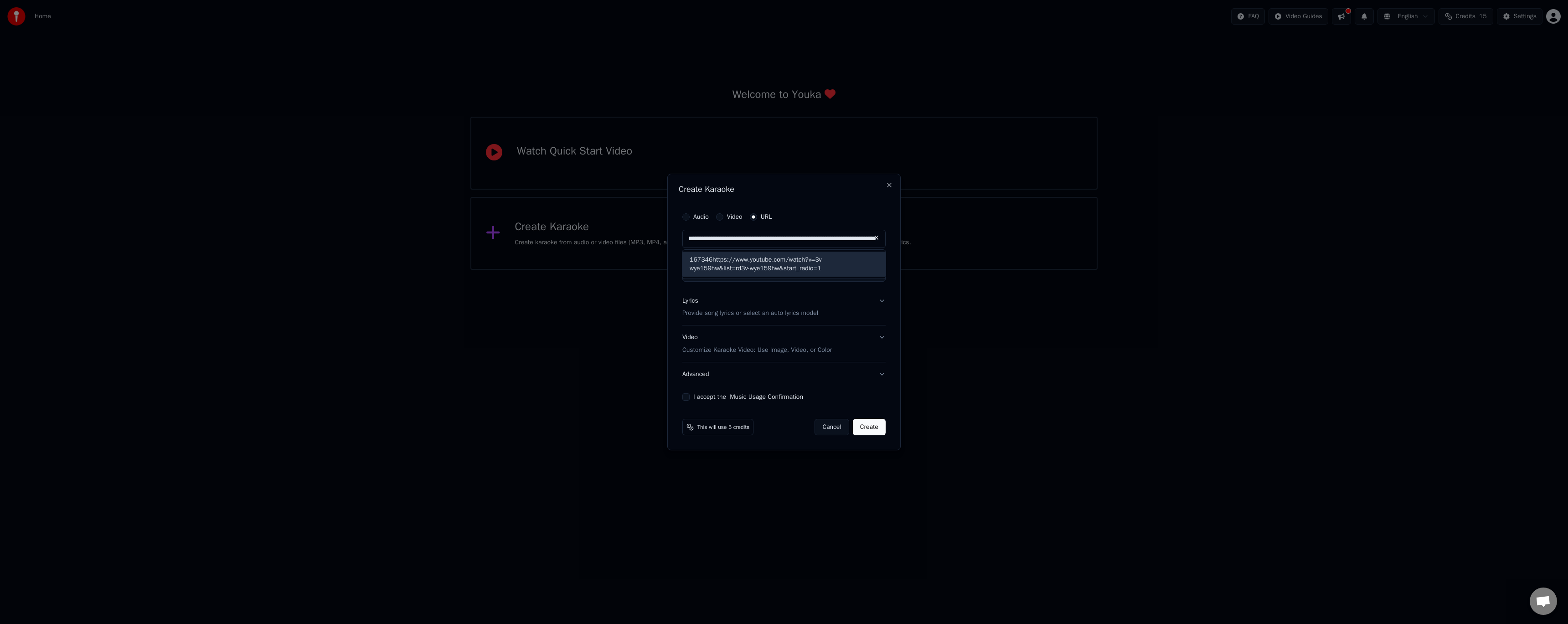 type on "**********" 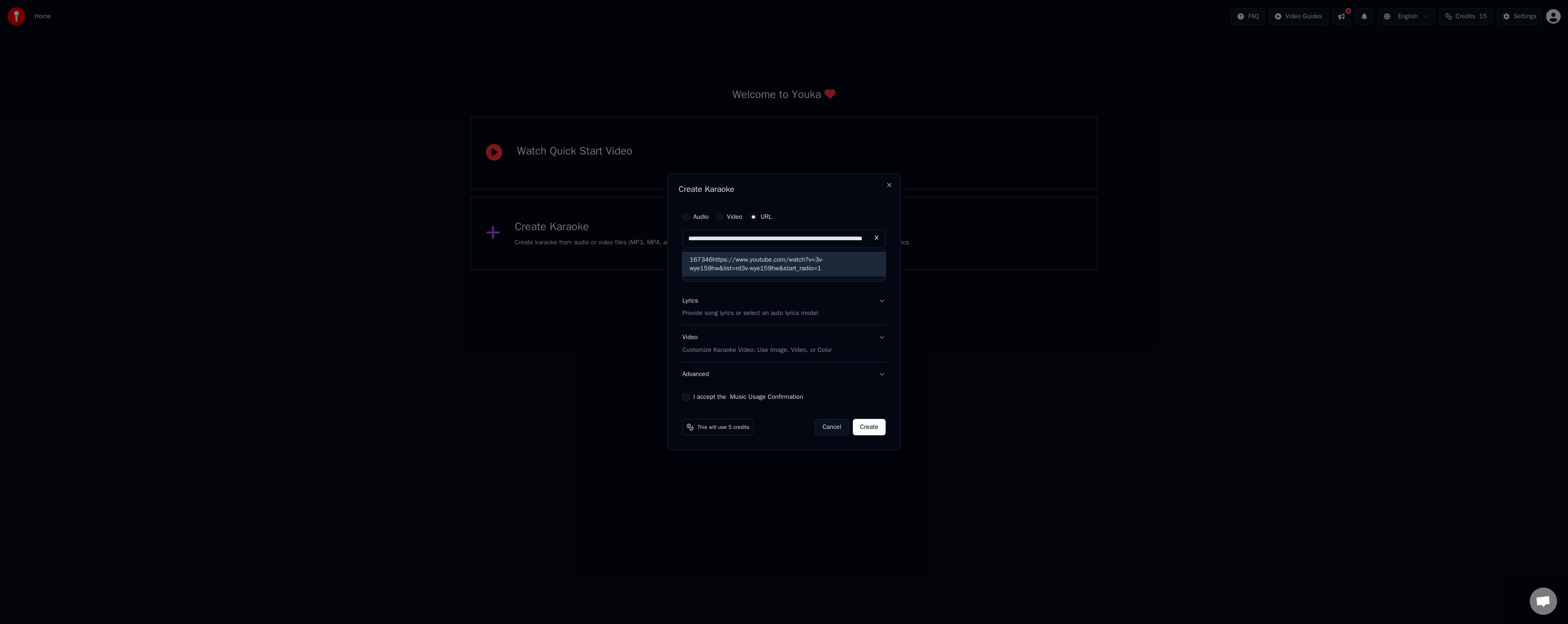 scroll, scrollTop: 0, scrollLeft: 61, axis: horizontal 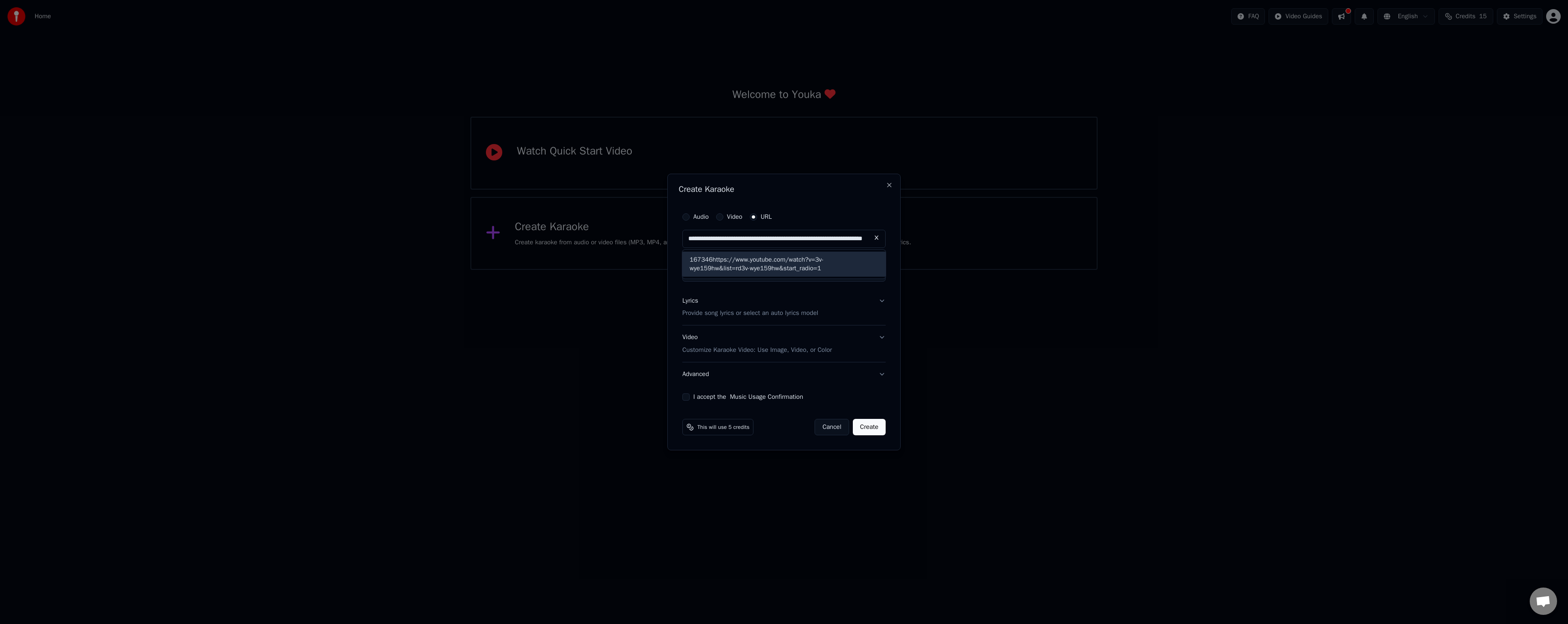 type on "**********" 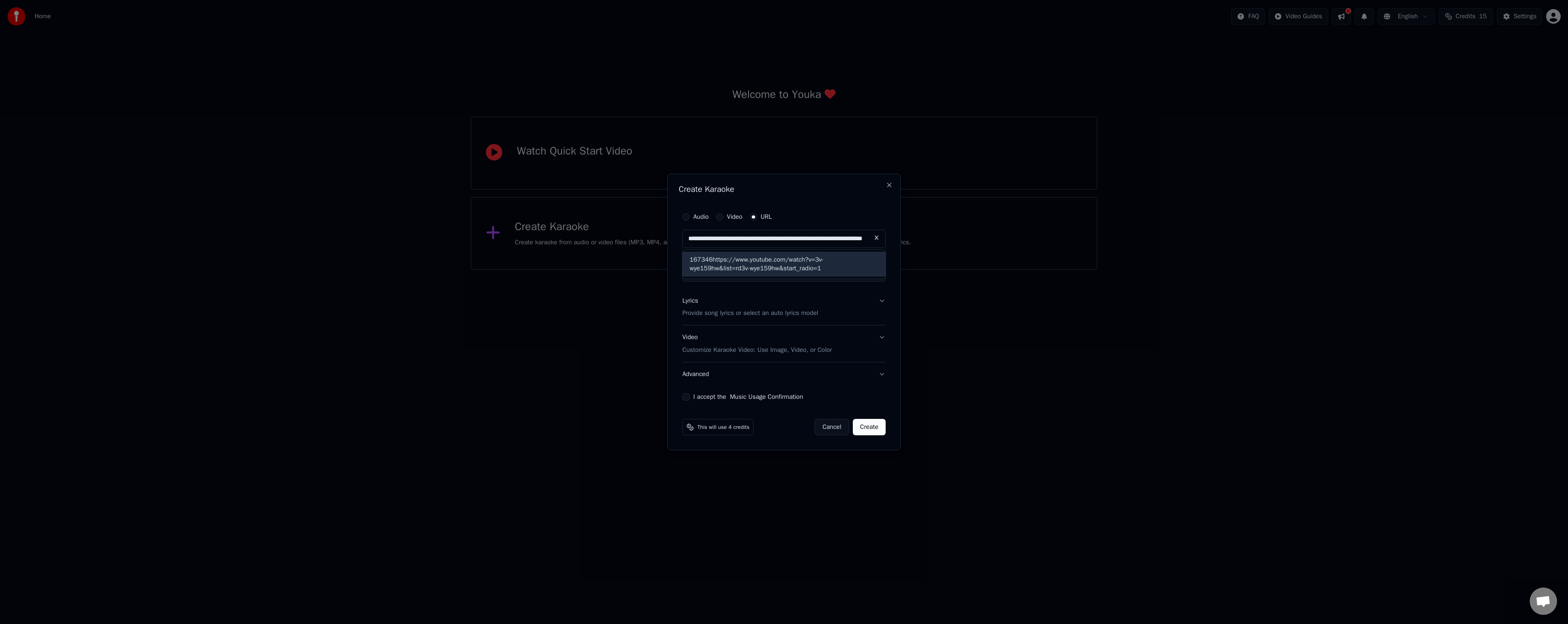 scroll, scrollTop: 0, scrollLeft: 0, axis: both 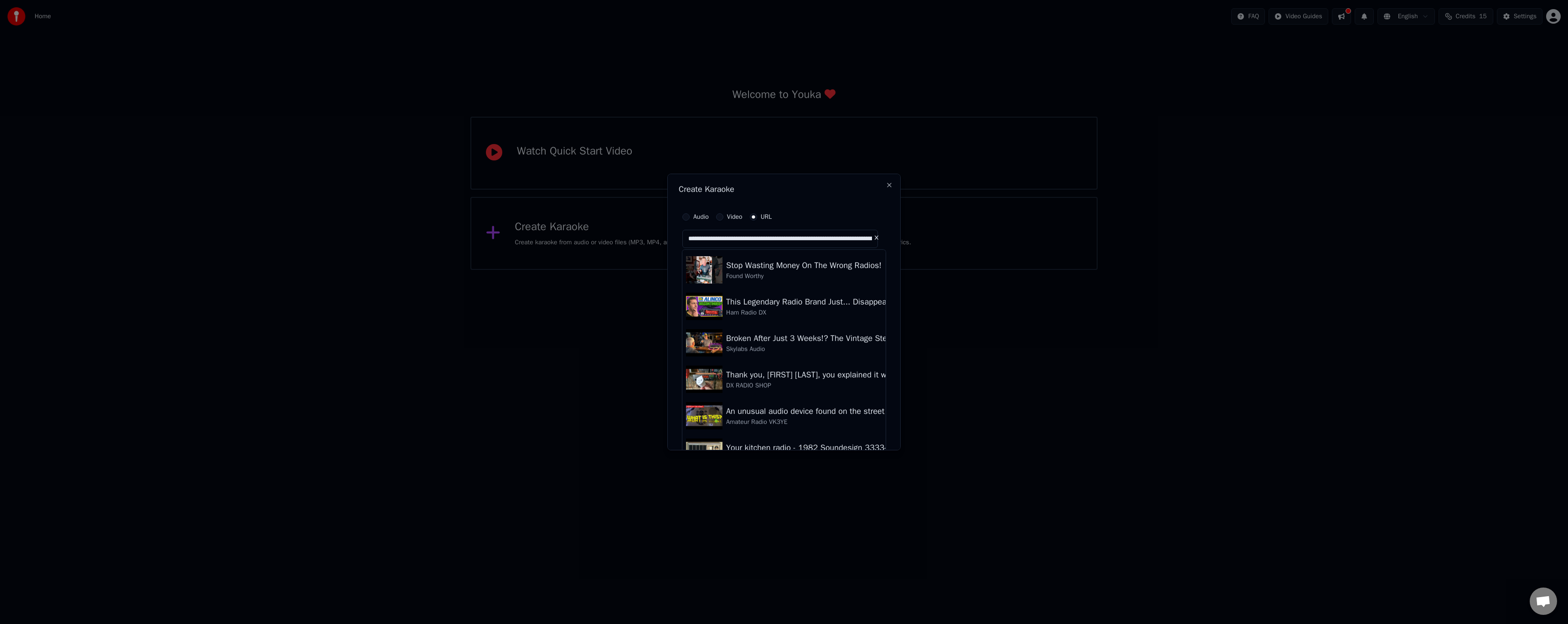 click on "Thank you, [FIRST] [LAST], you explained it well. A few people have the same issues, looks like an easy fix" at bounding box center [784, 312] 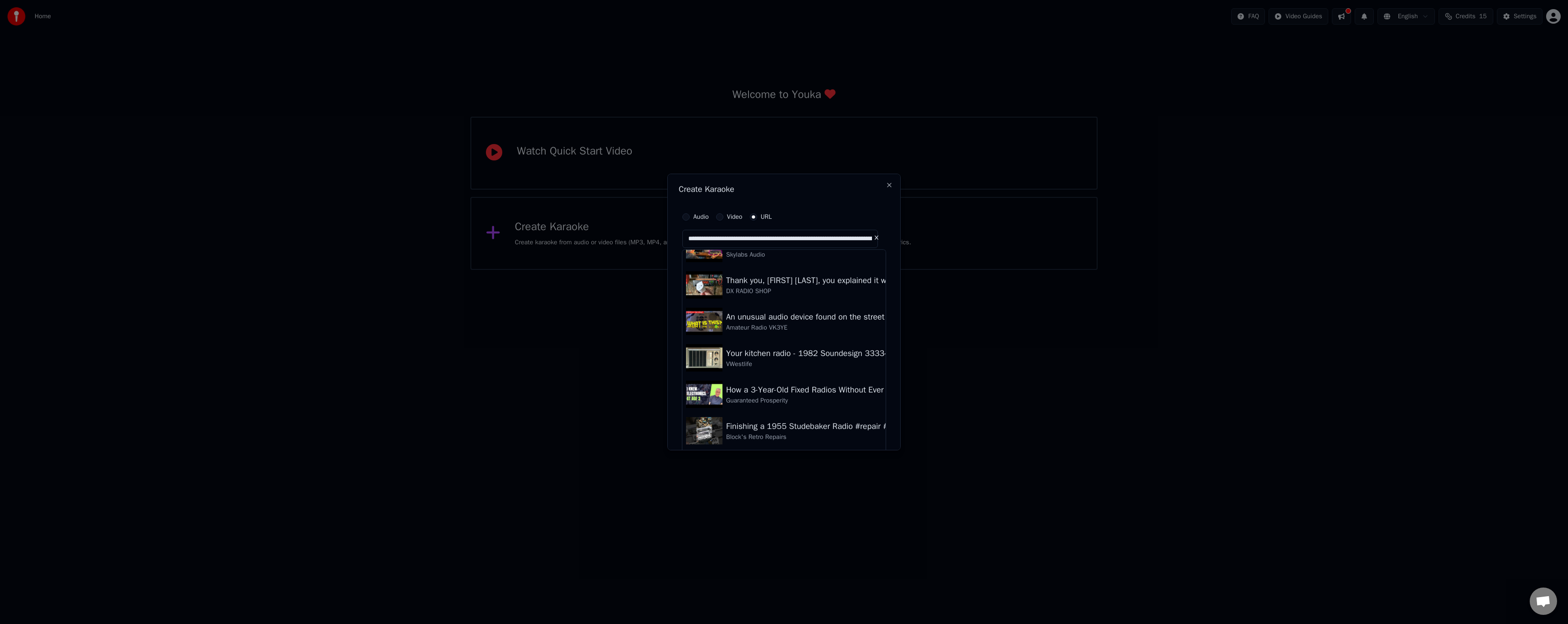 scroll, scrollTop: 119, scrollLeft: 0, axis: vertical 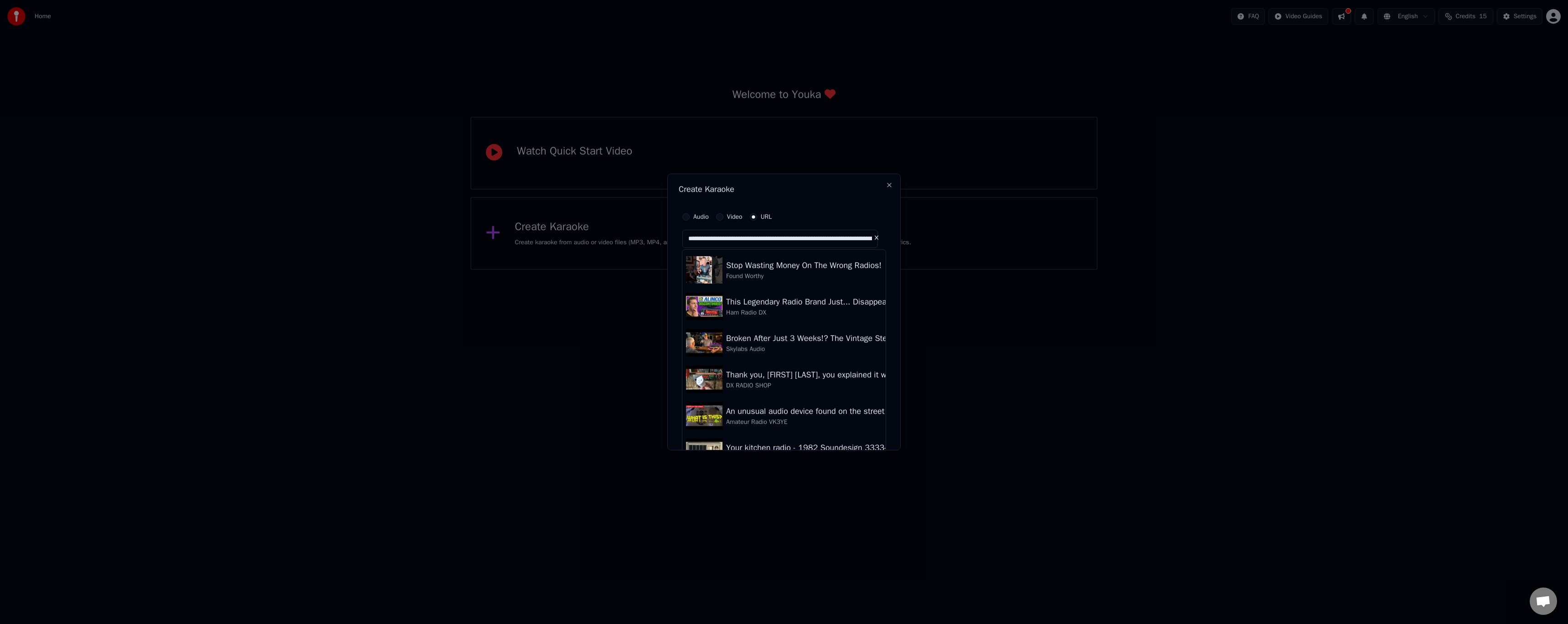 click on "**********" at bounding box center [780, 239] 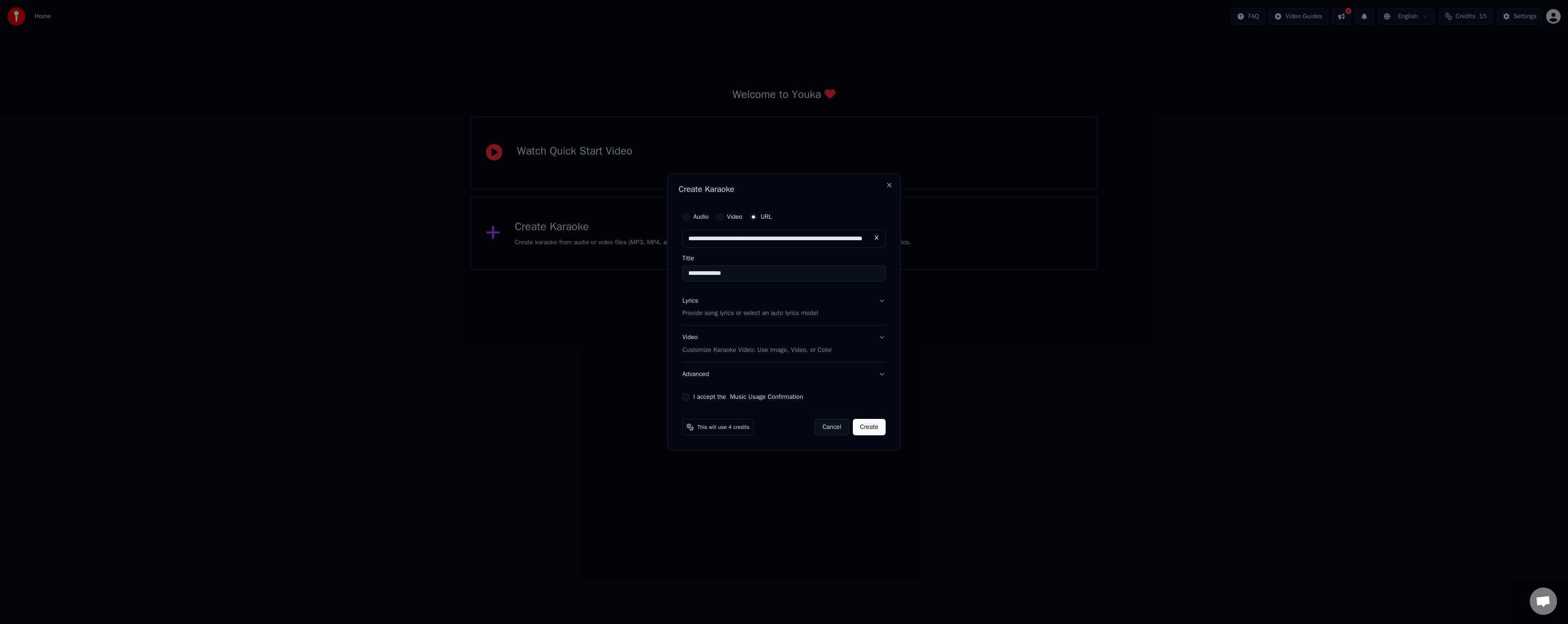 type on "**********" 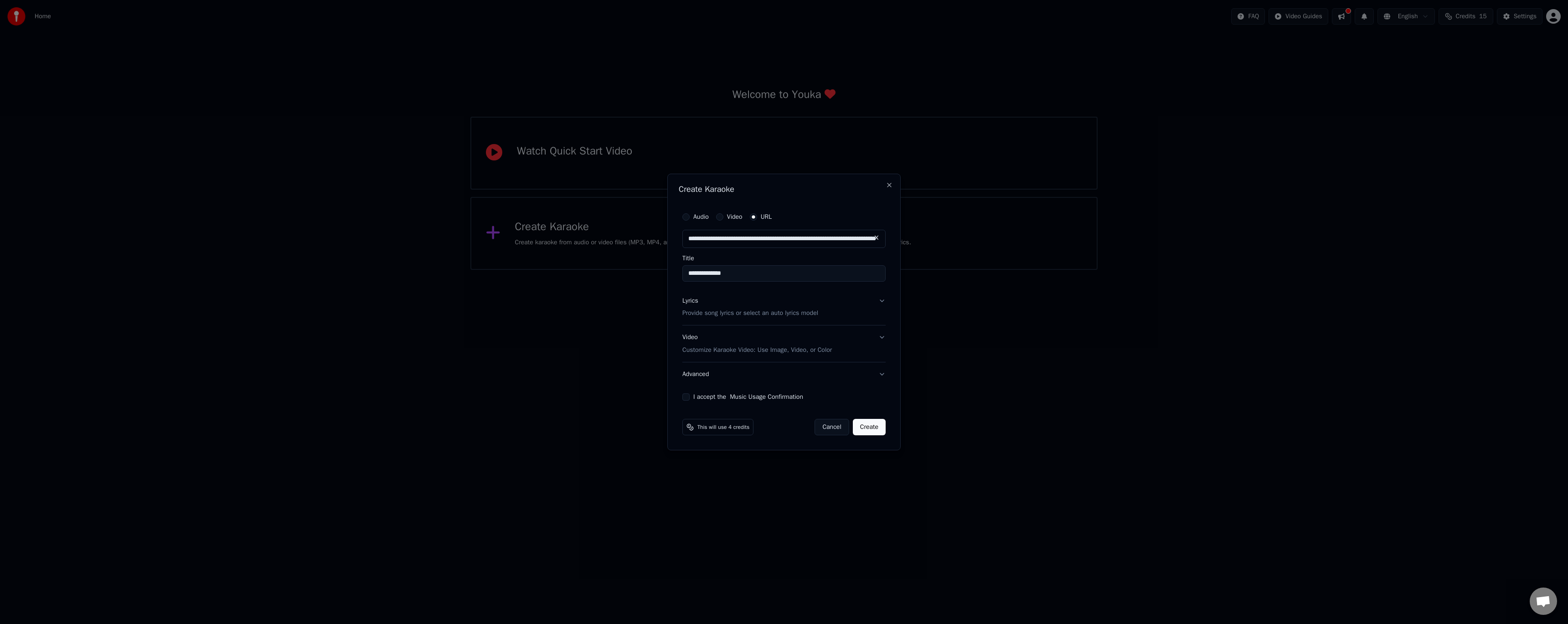 click at bounding box center (877, 238) 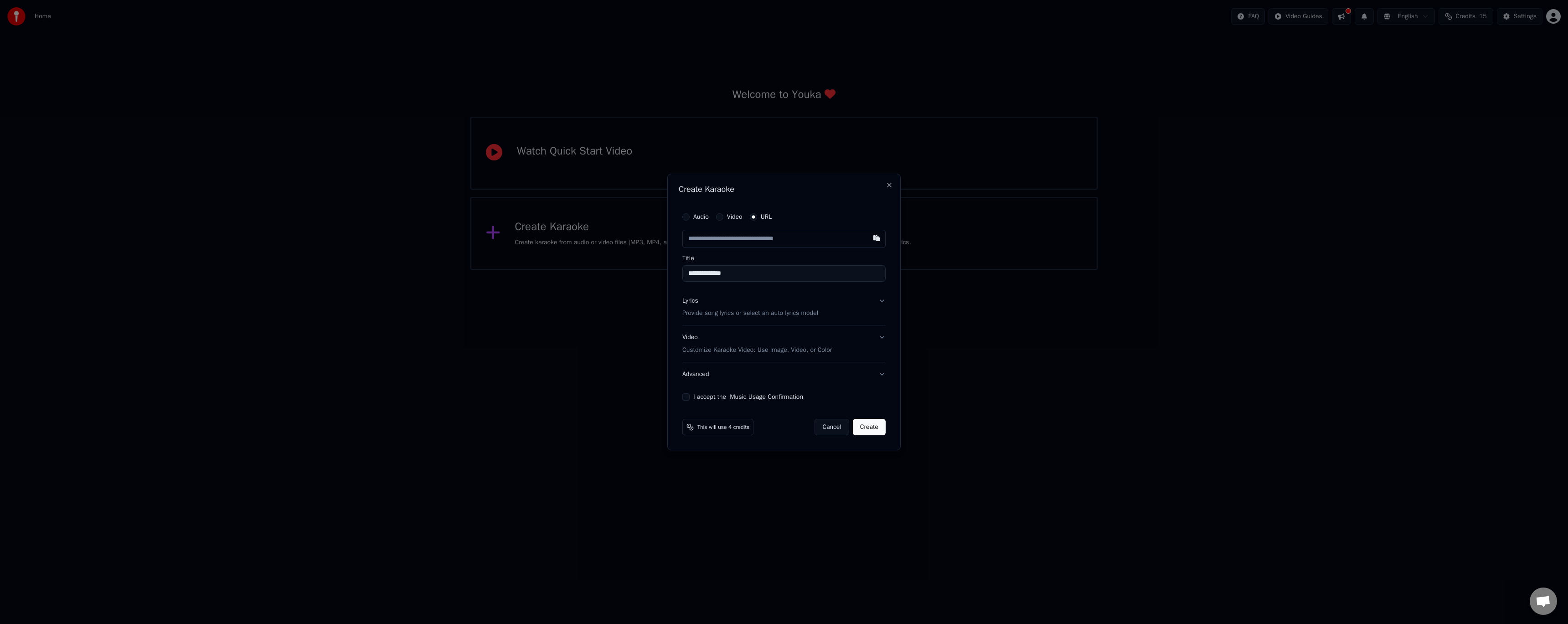 scroll, scrollTop: 0, scrollLeft: 0, axis: both 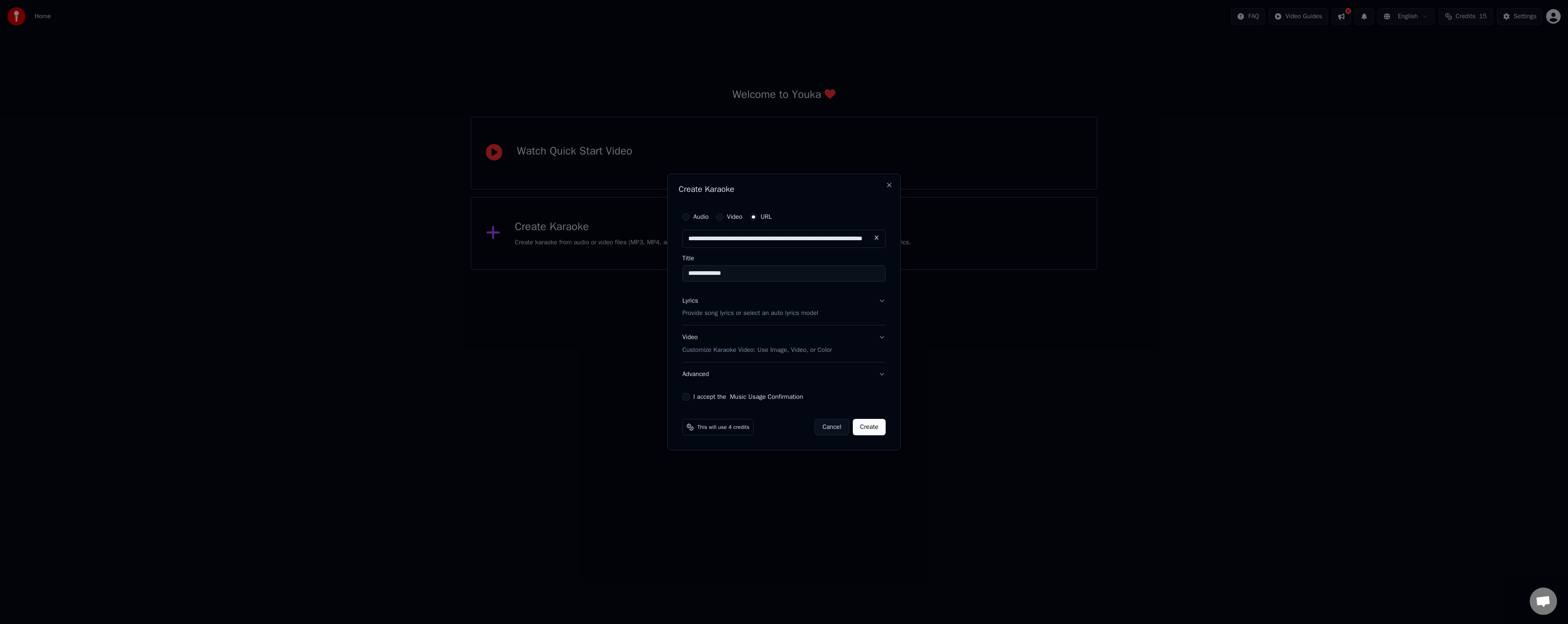 click on "**********" at bounding box center (784, 239) 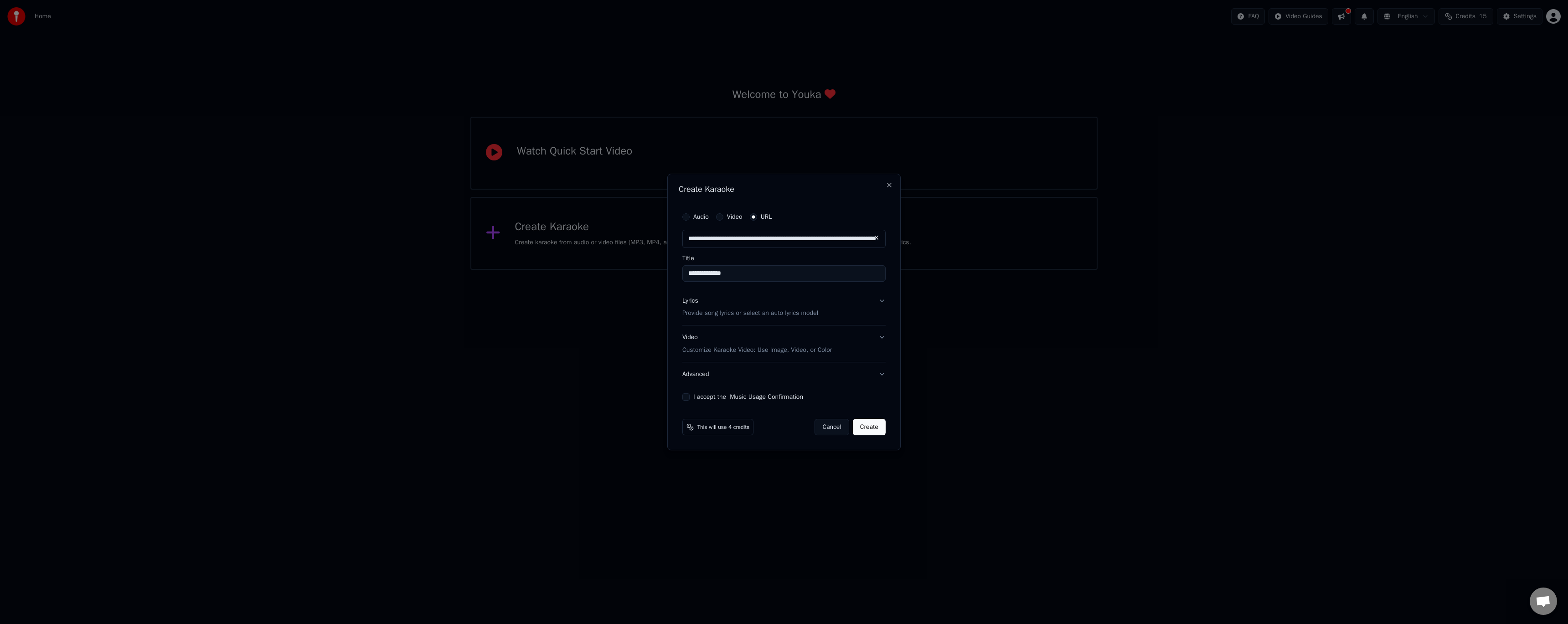 click on "Lyrics Provide song lyrics or select an auto lyrics model" at bounding box center [784, 307] 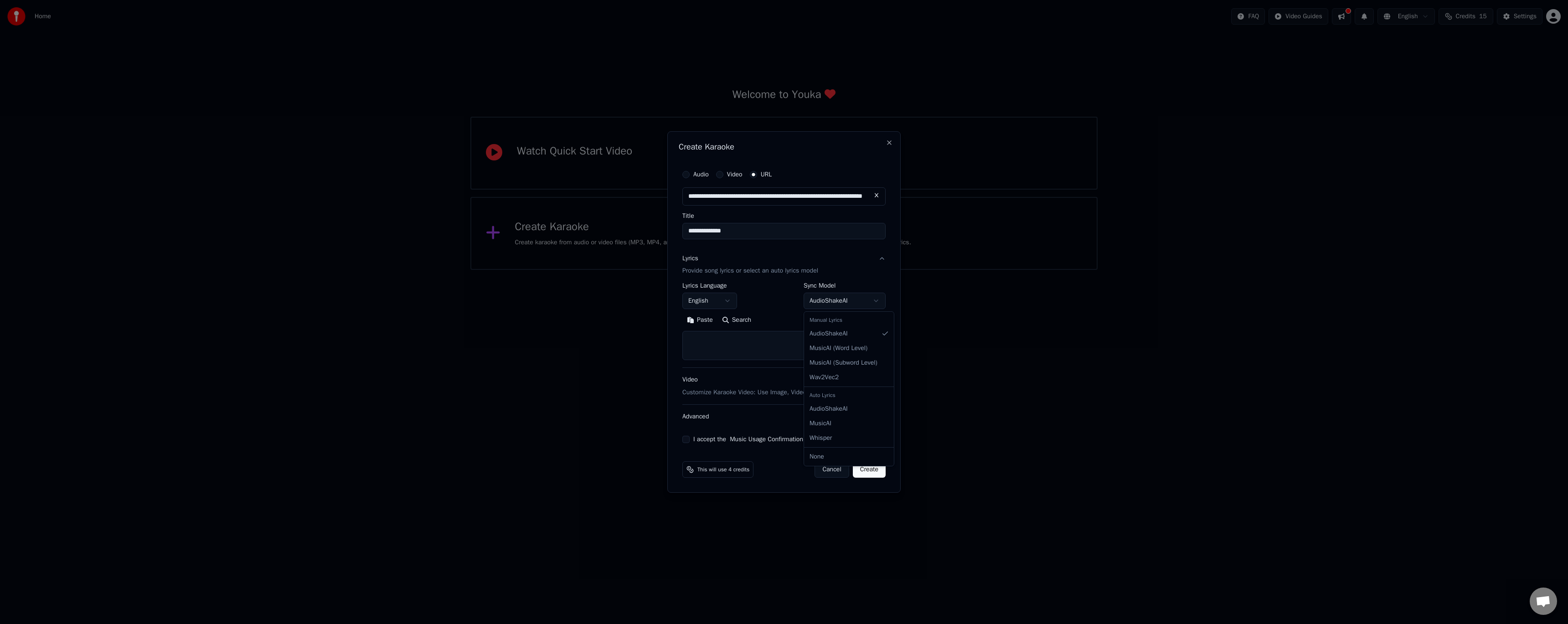 click on "**********" at bounding box center [784, 135] 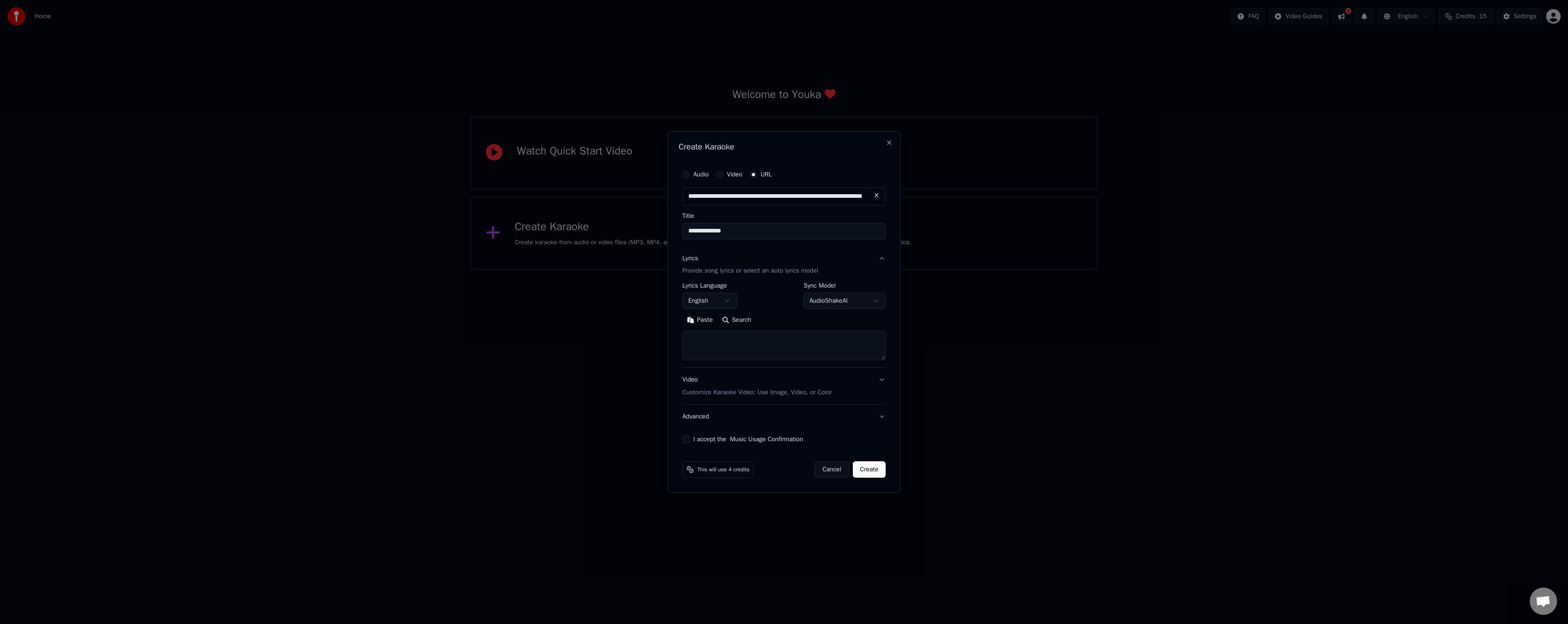 click at bounding box center [784, 346] 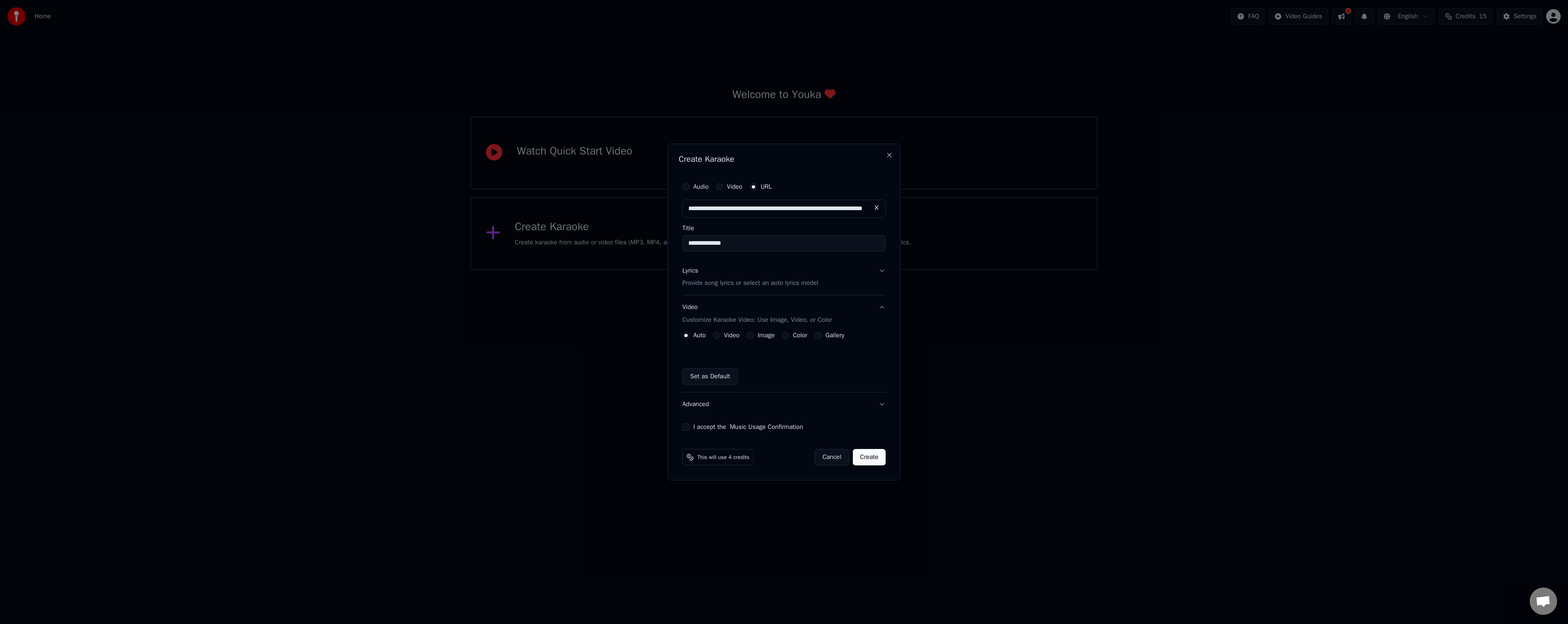 click on "I accept the   Music Usage Confirmation" at bounding box center (784, 427) 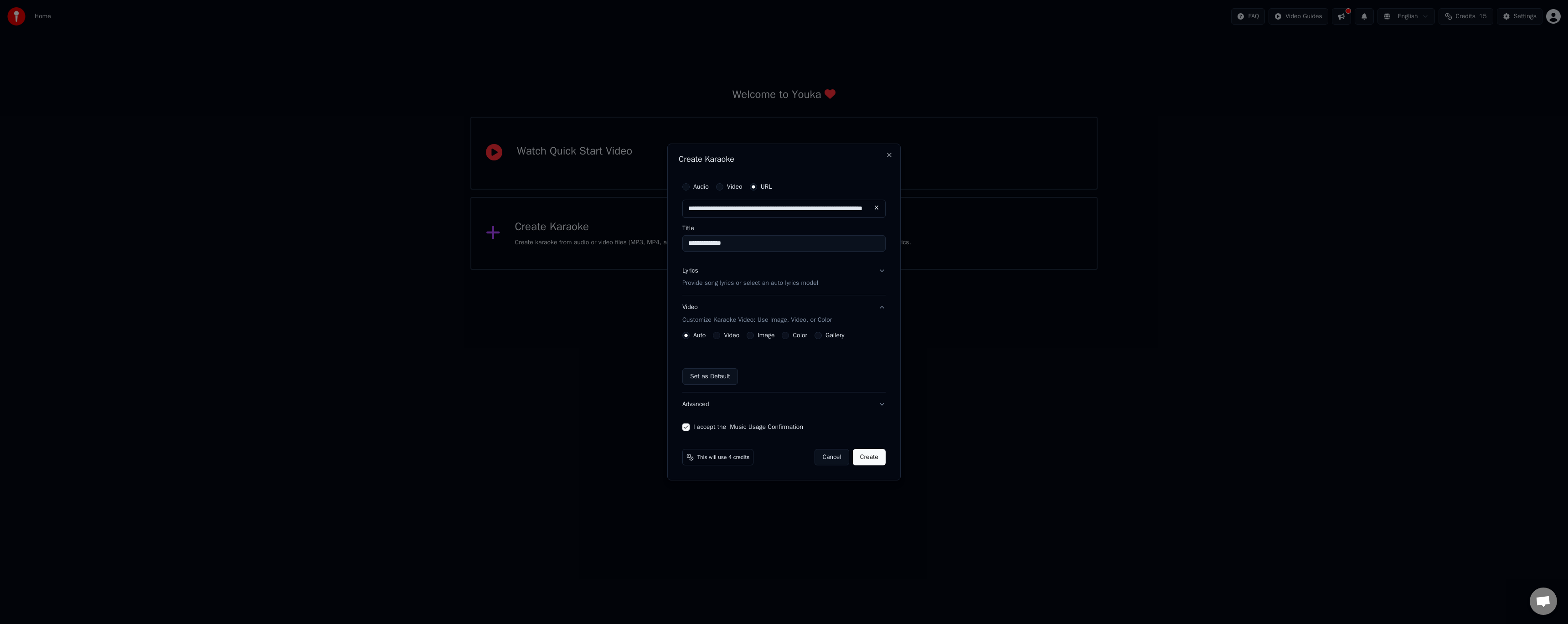 click on "Create" at bounding box center (869, 457) 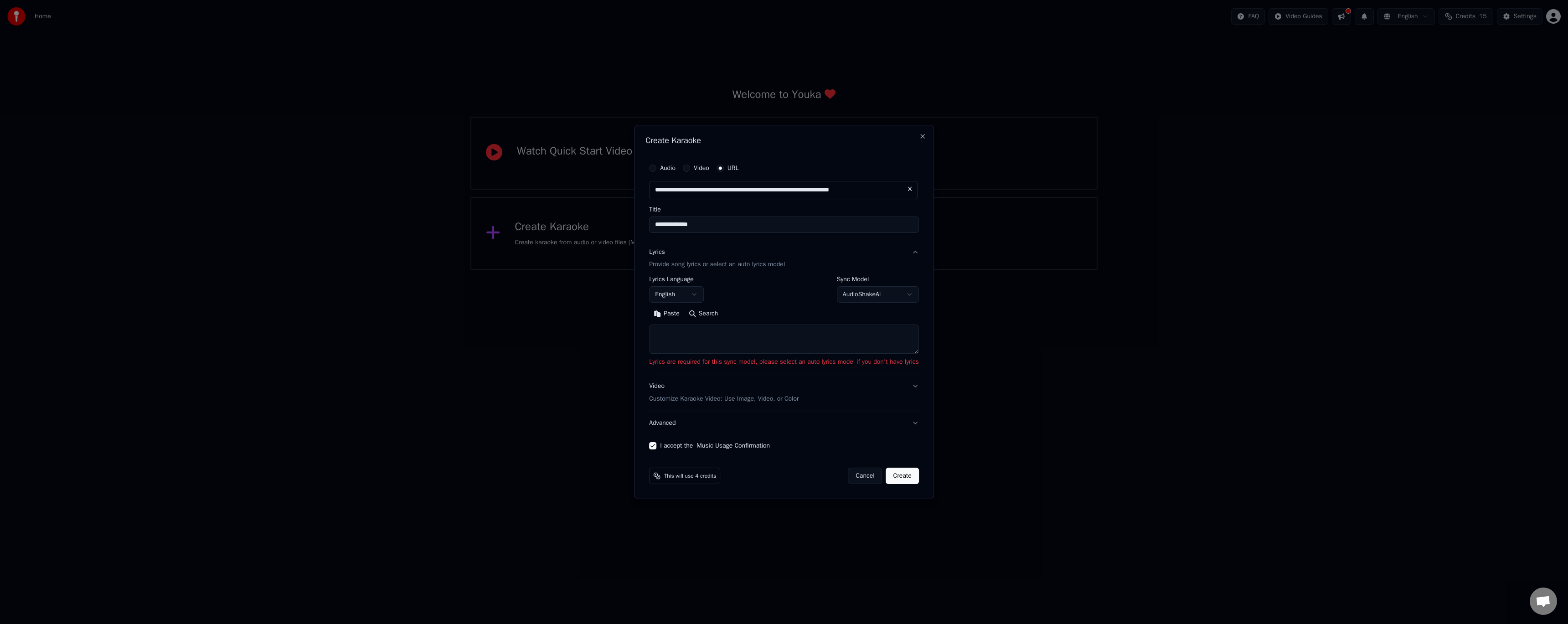 click at bounding box center [784, 340] 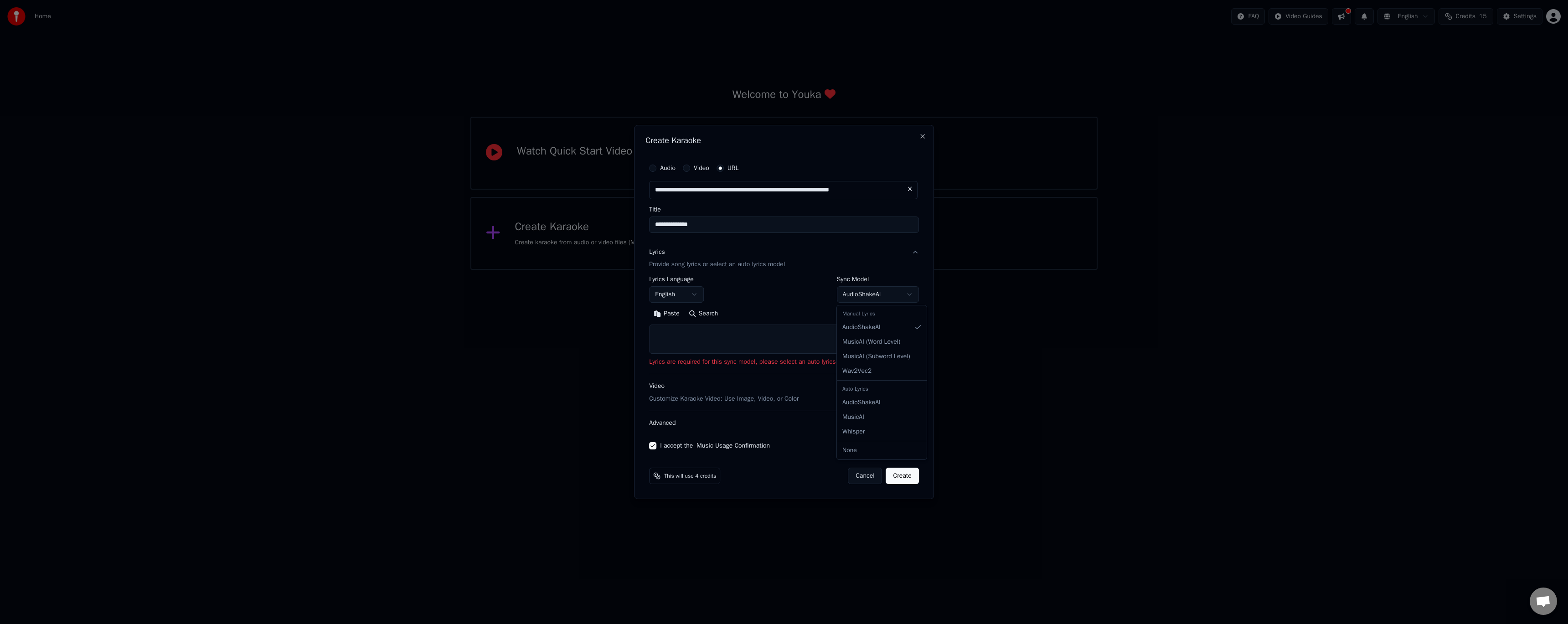 click on "Auto Lyrics" at bounding box center (882, 389) 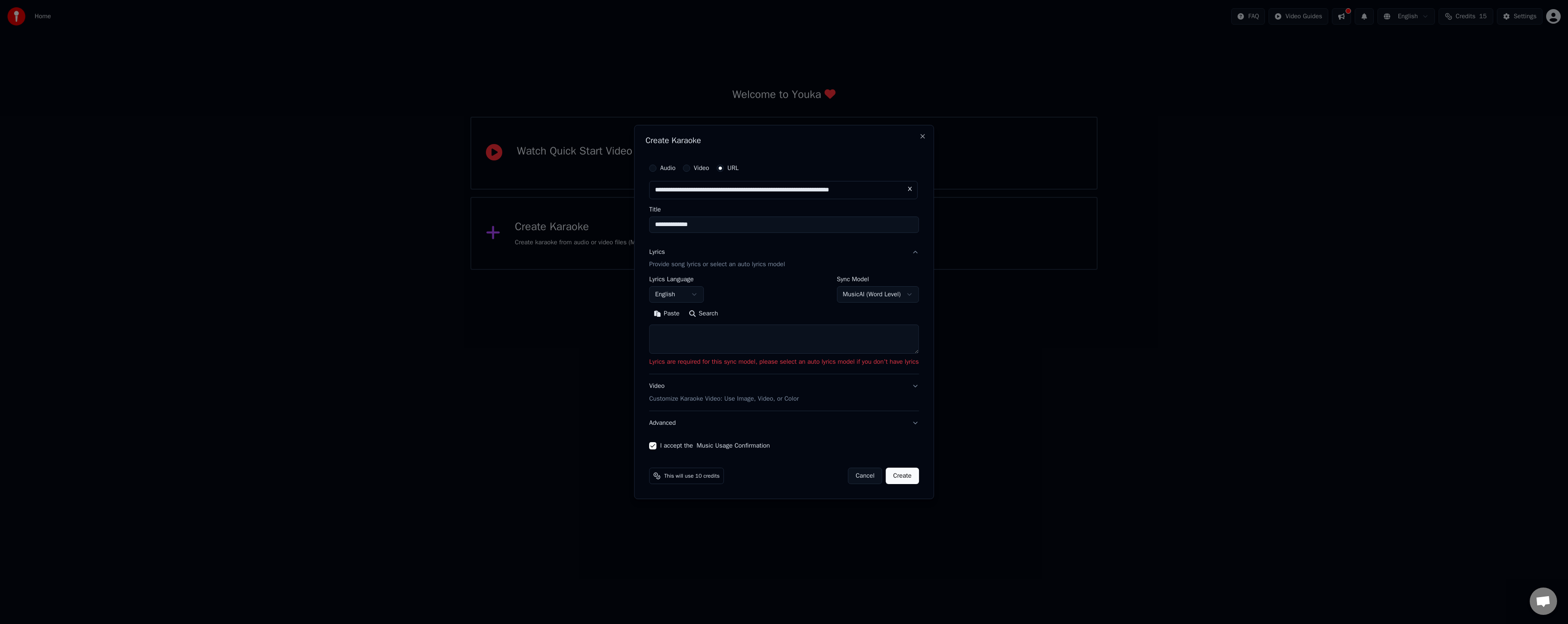 type 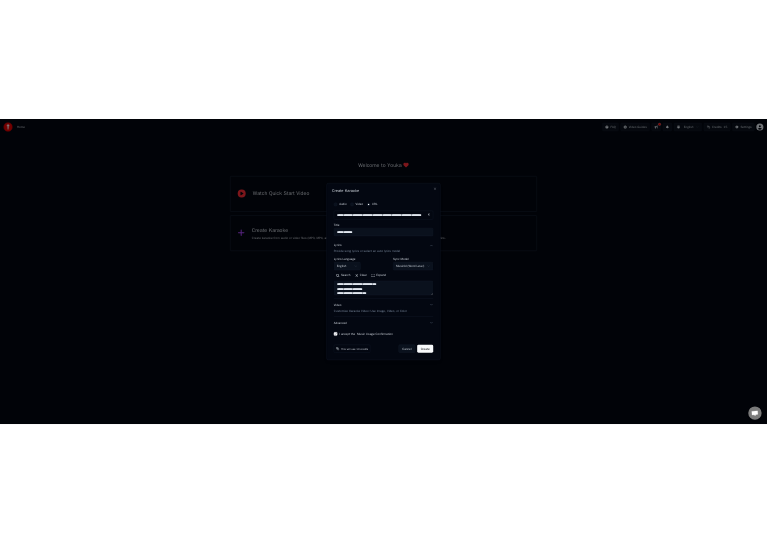 scroll, scrollTop: 0, scrollLeft: 0, axis: both 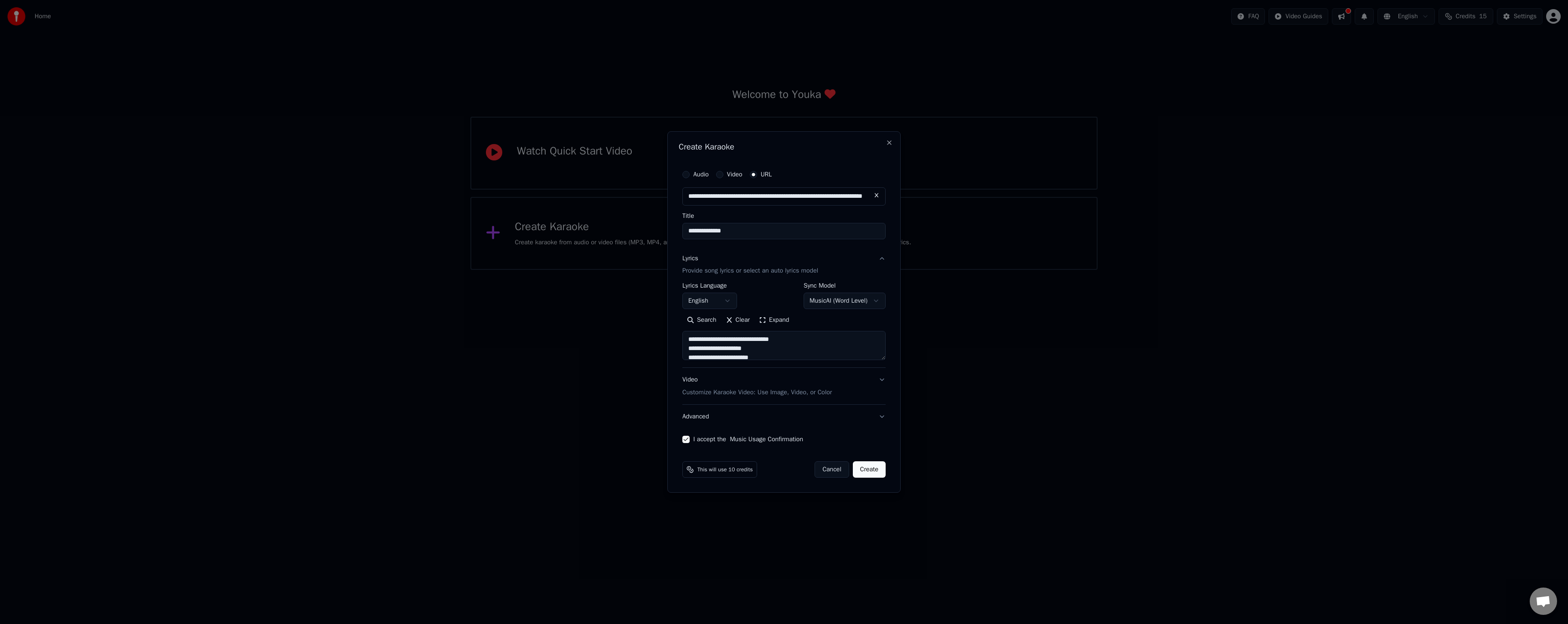 type on "**********" 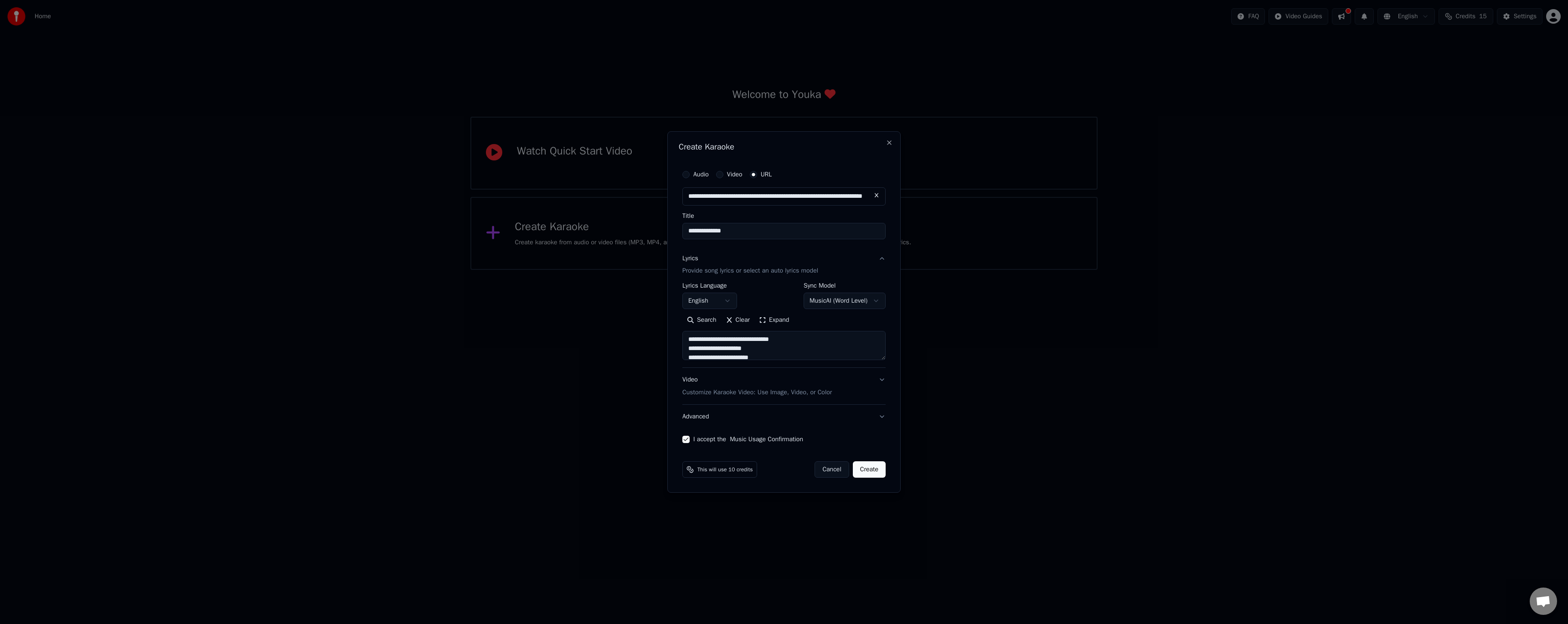 click on "**********" at bounding box center (784, 135) 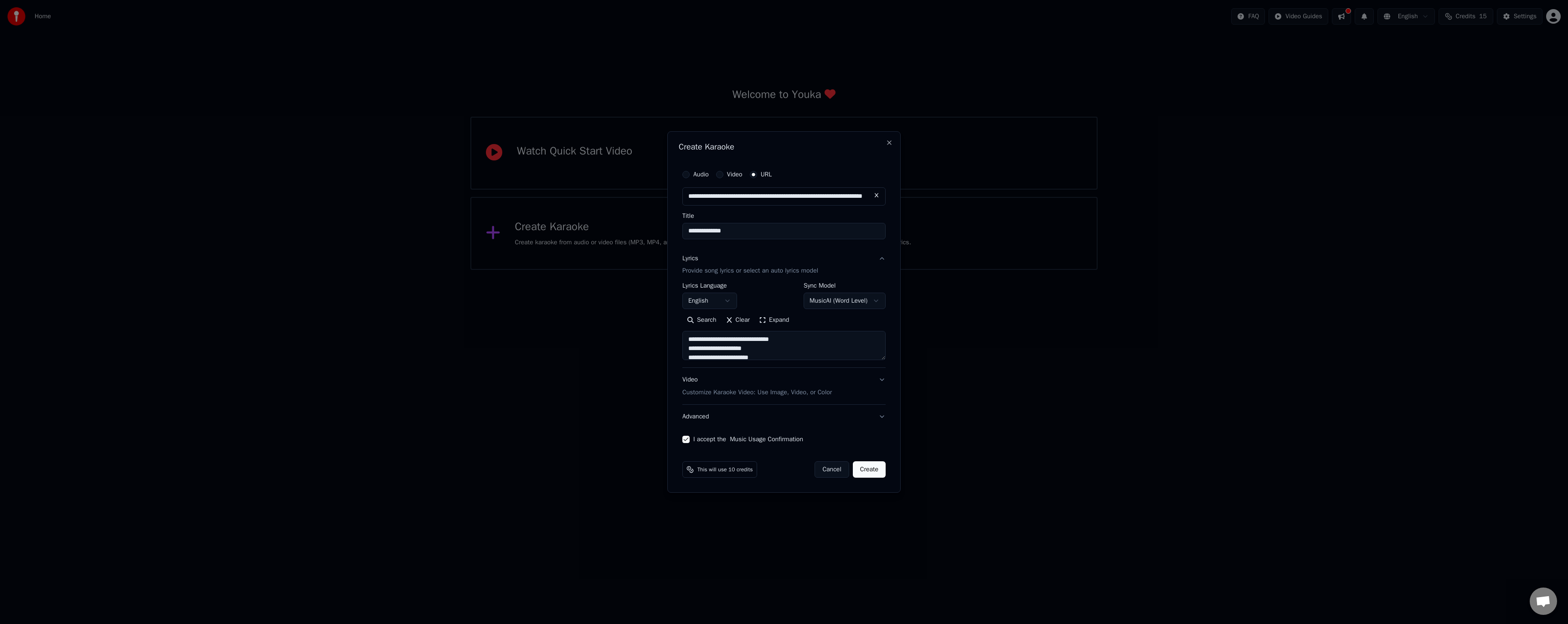 click on "**********" at bounding box center [784, 135] 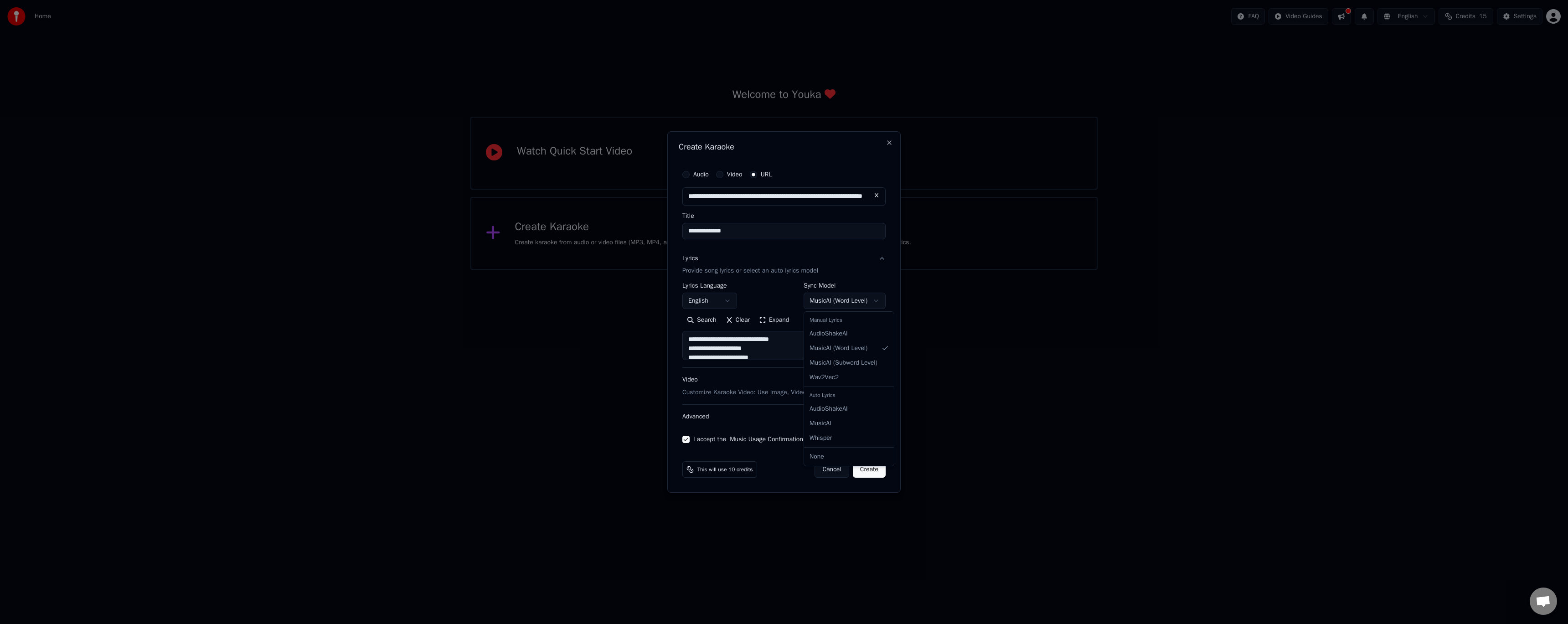 click on "**********" at bounding box center [784, 135] 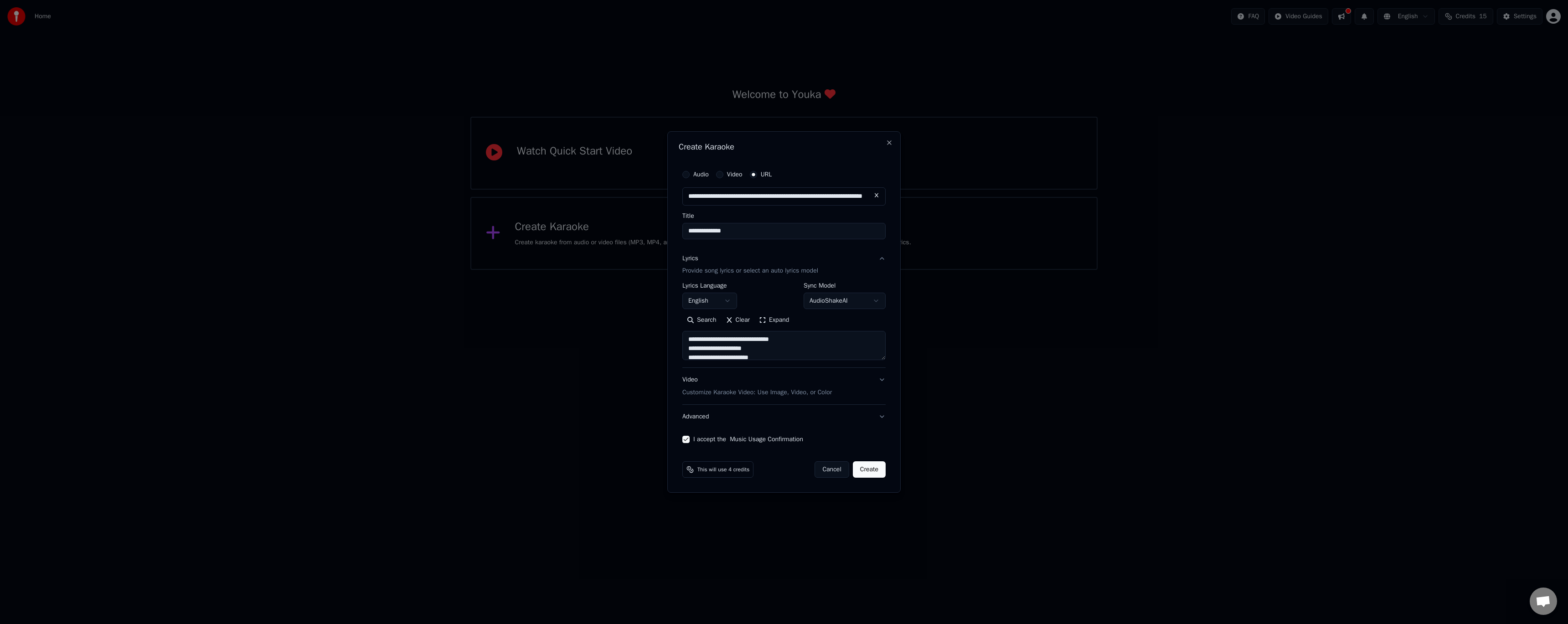 click on "Create" at bounding box center [869, 469] 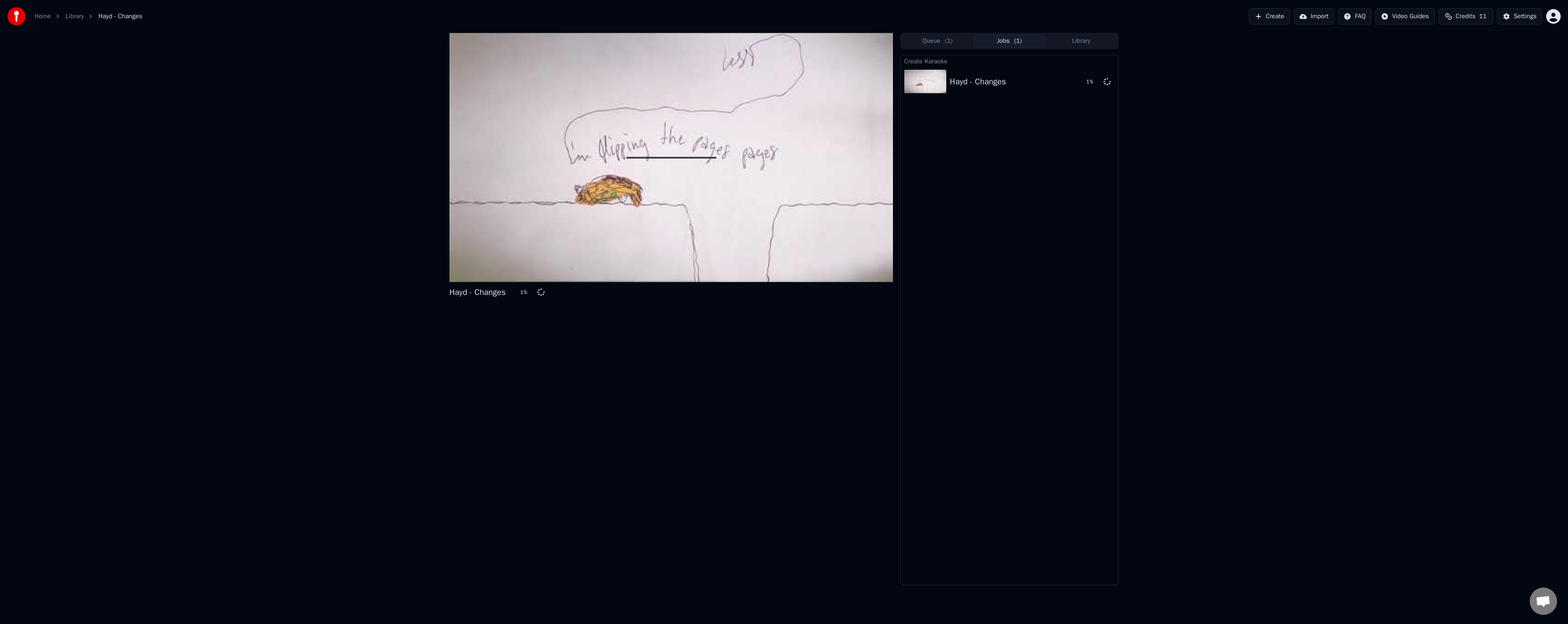 click on "Queue ( 1 ) Jobs ( 1 ) Library" at bounding box center (1009, 41) 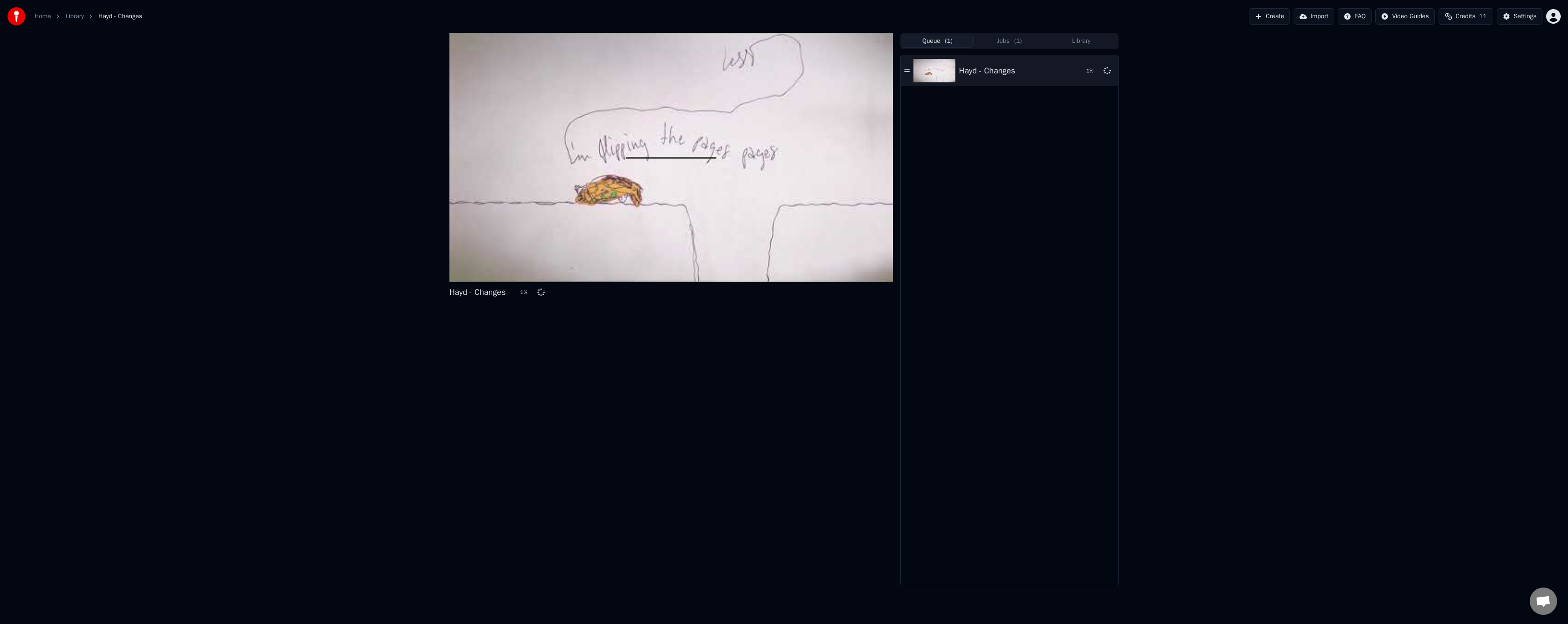 click on "Queue ( 1 )" at bounding box center [938, 41] 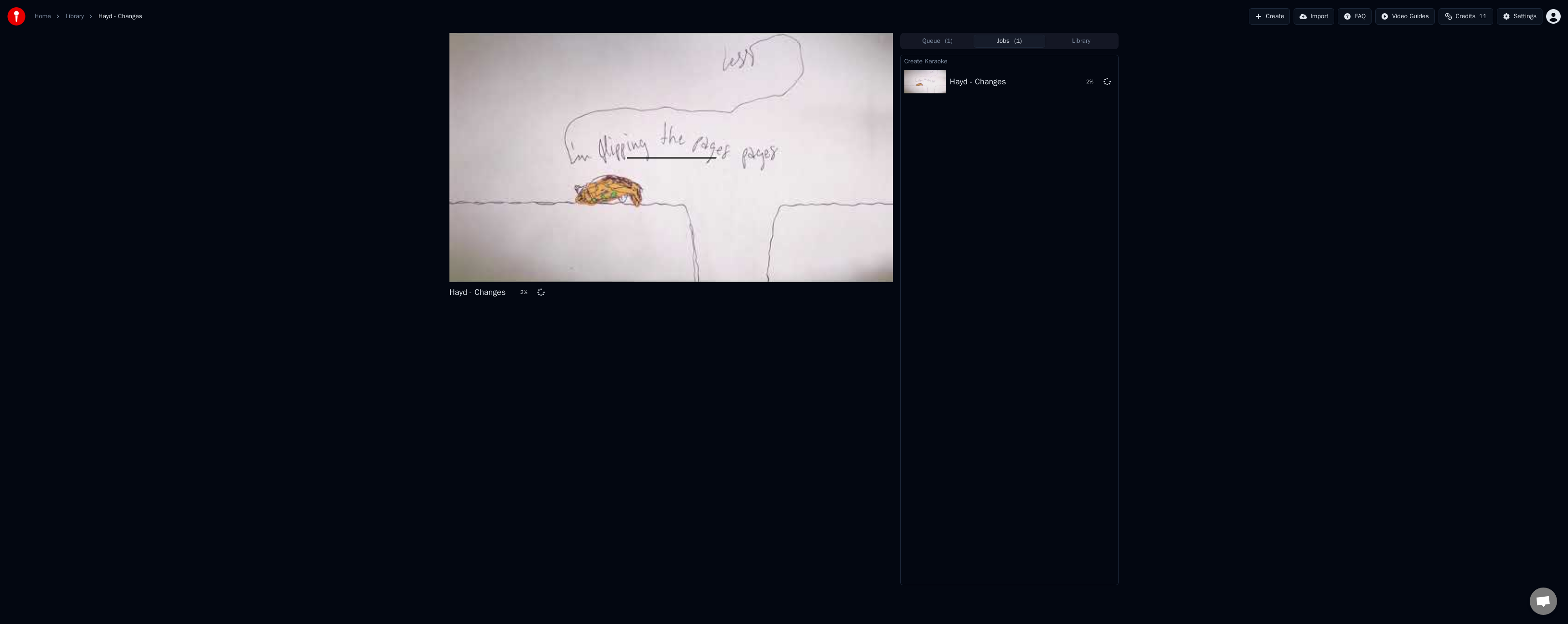 click on "Jobs ( 1 )" at bounding box center [1010, 41] 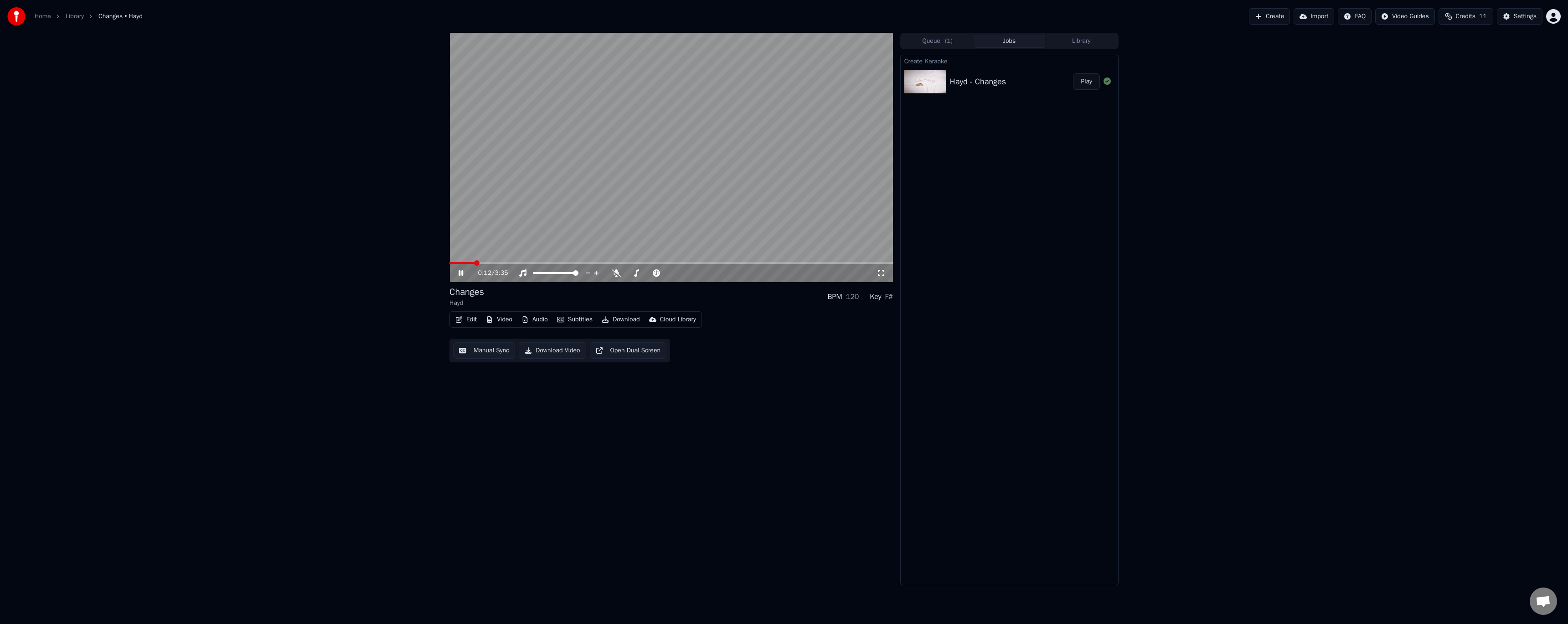 click 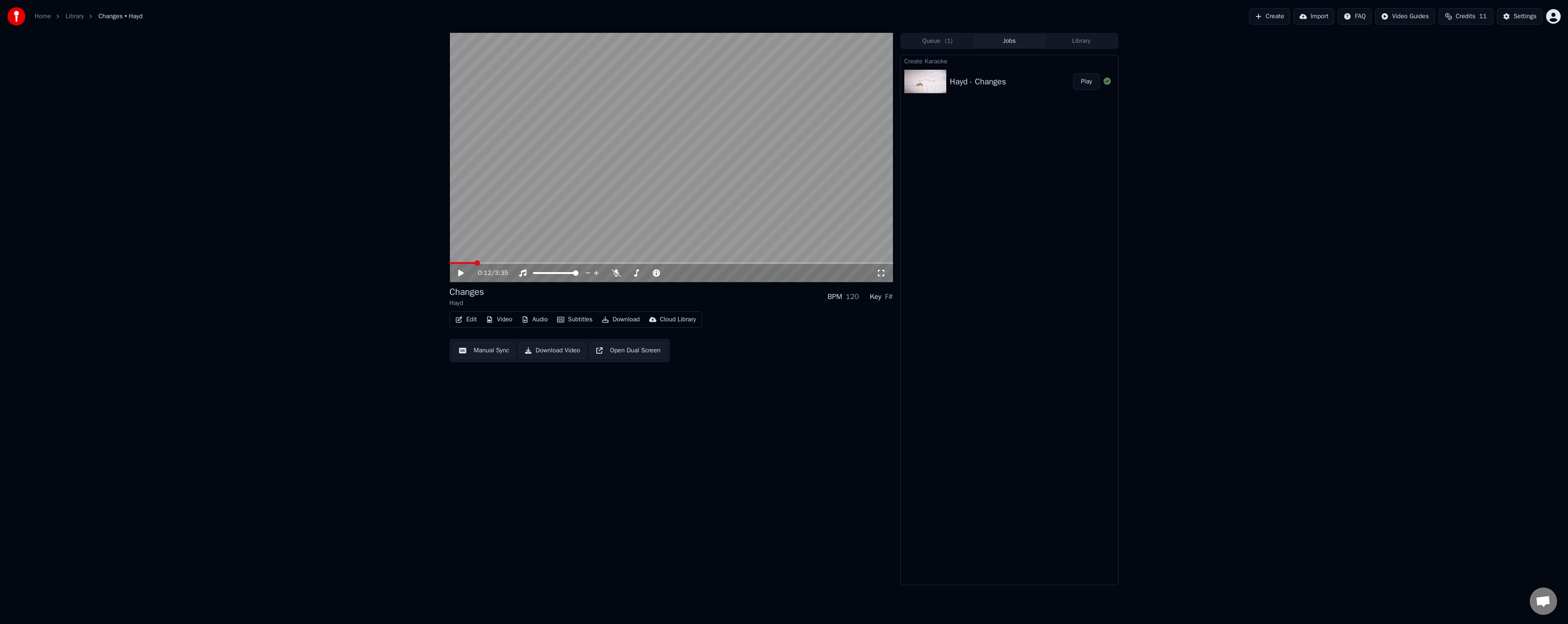 click 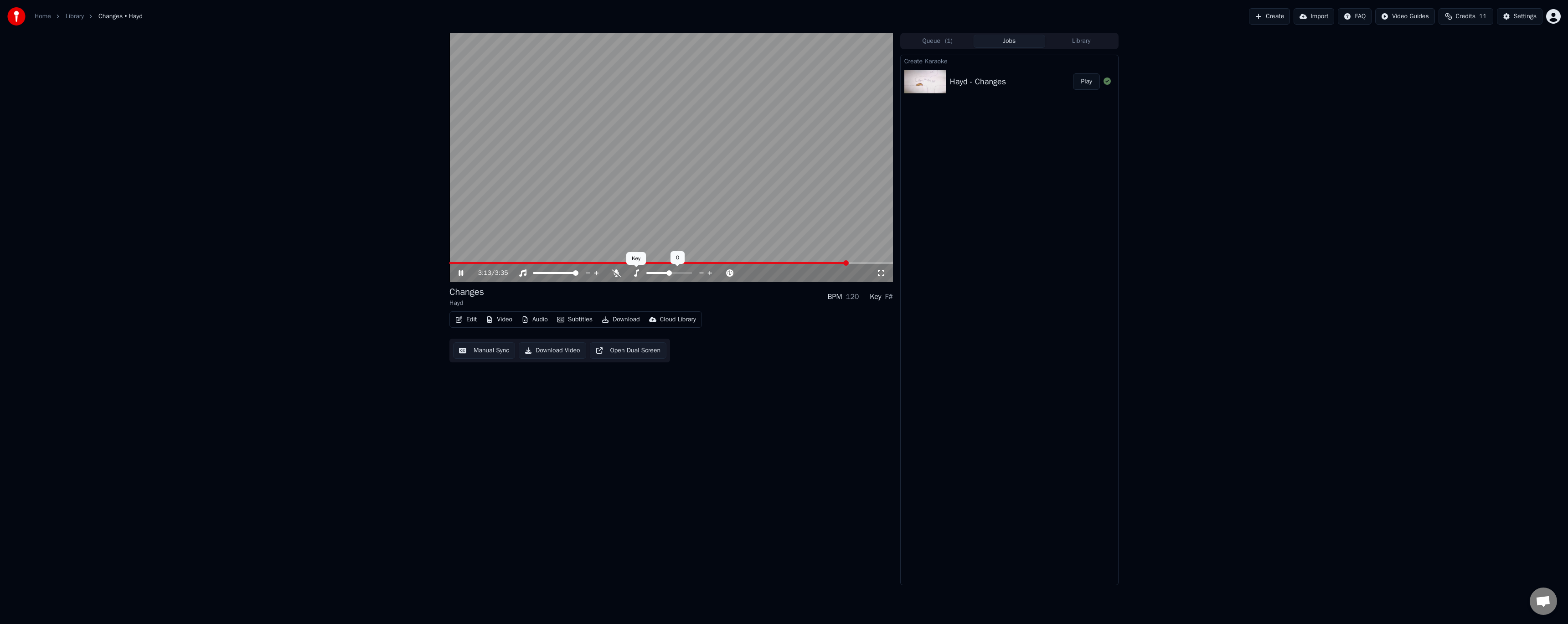 click 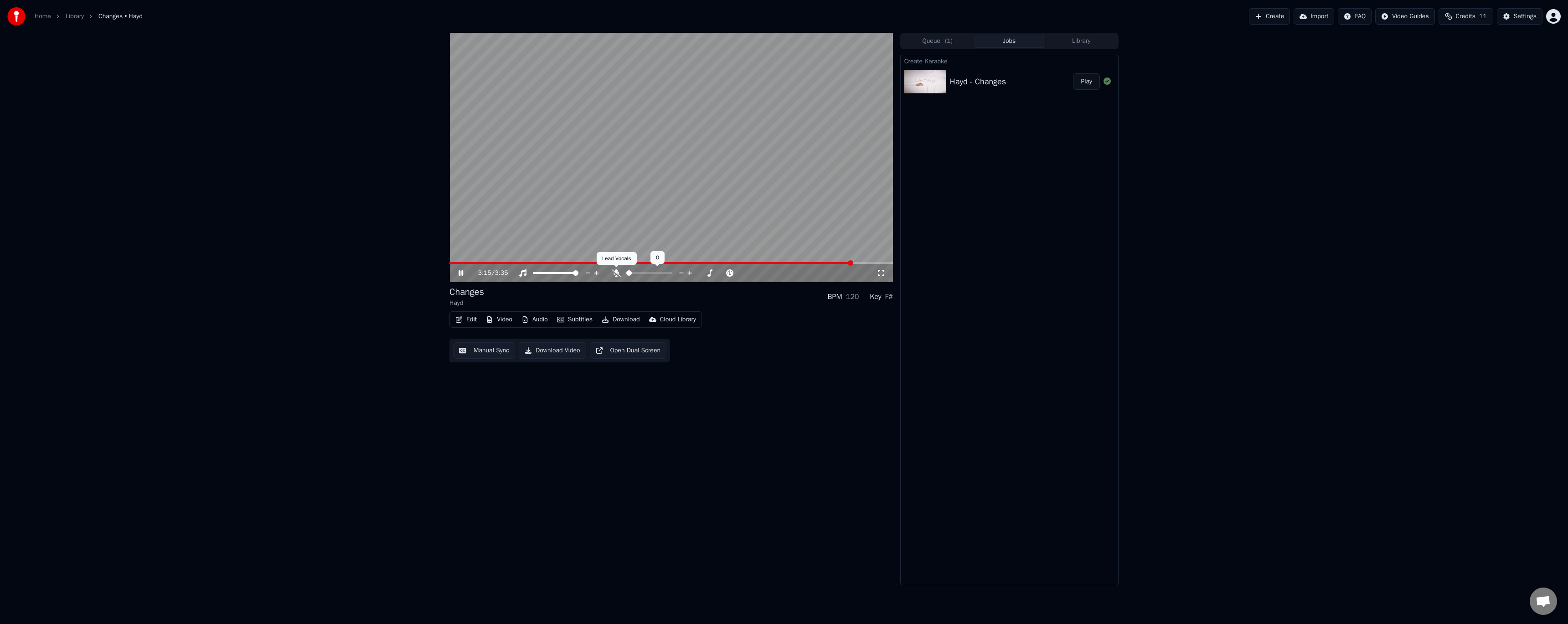 click 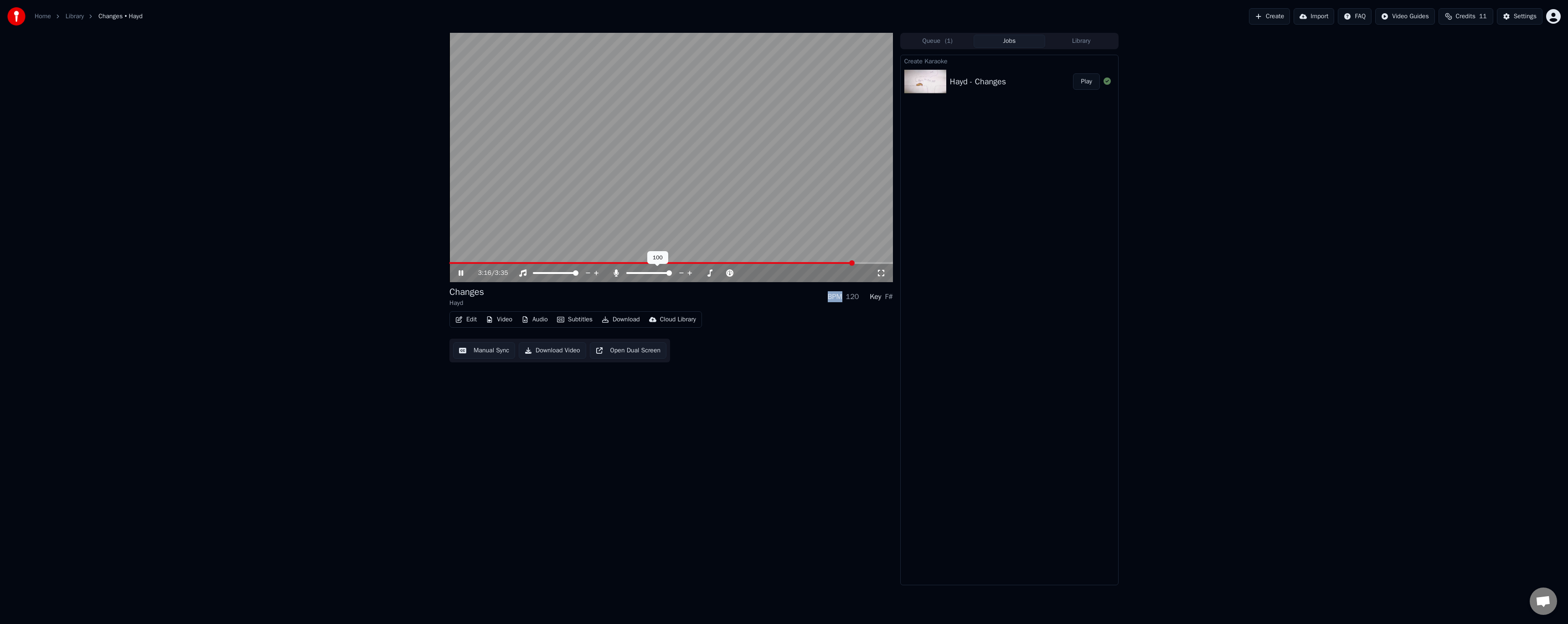 click 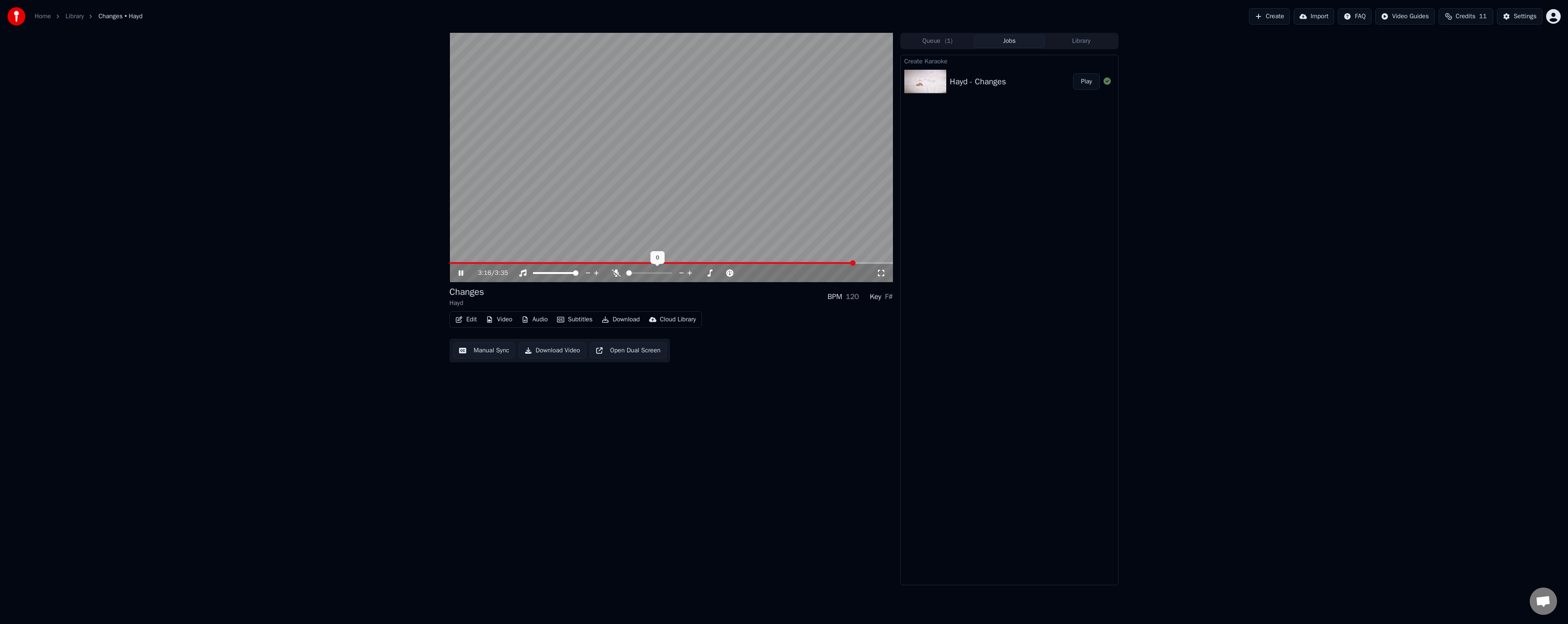 click 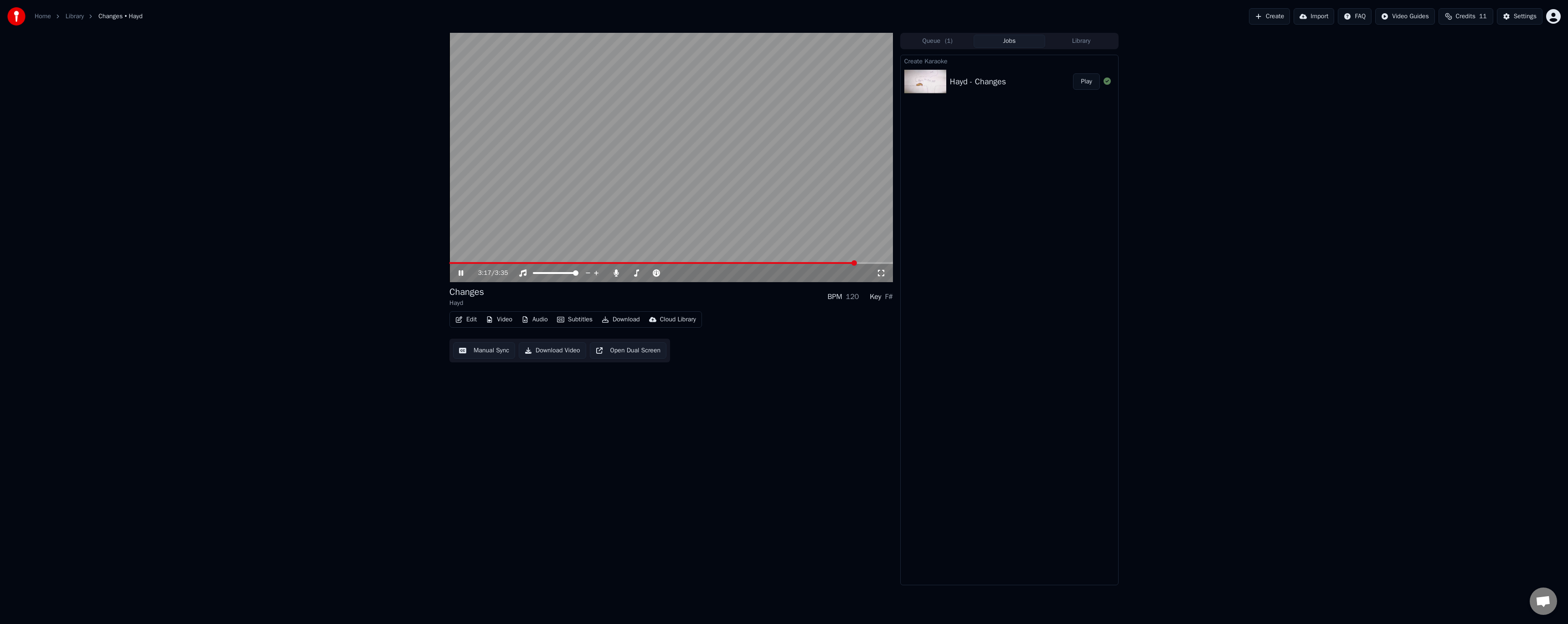 click at bounding box center [671, 157] 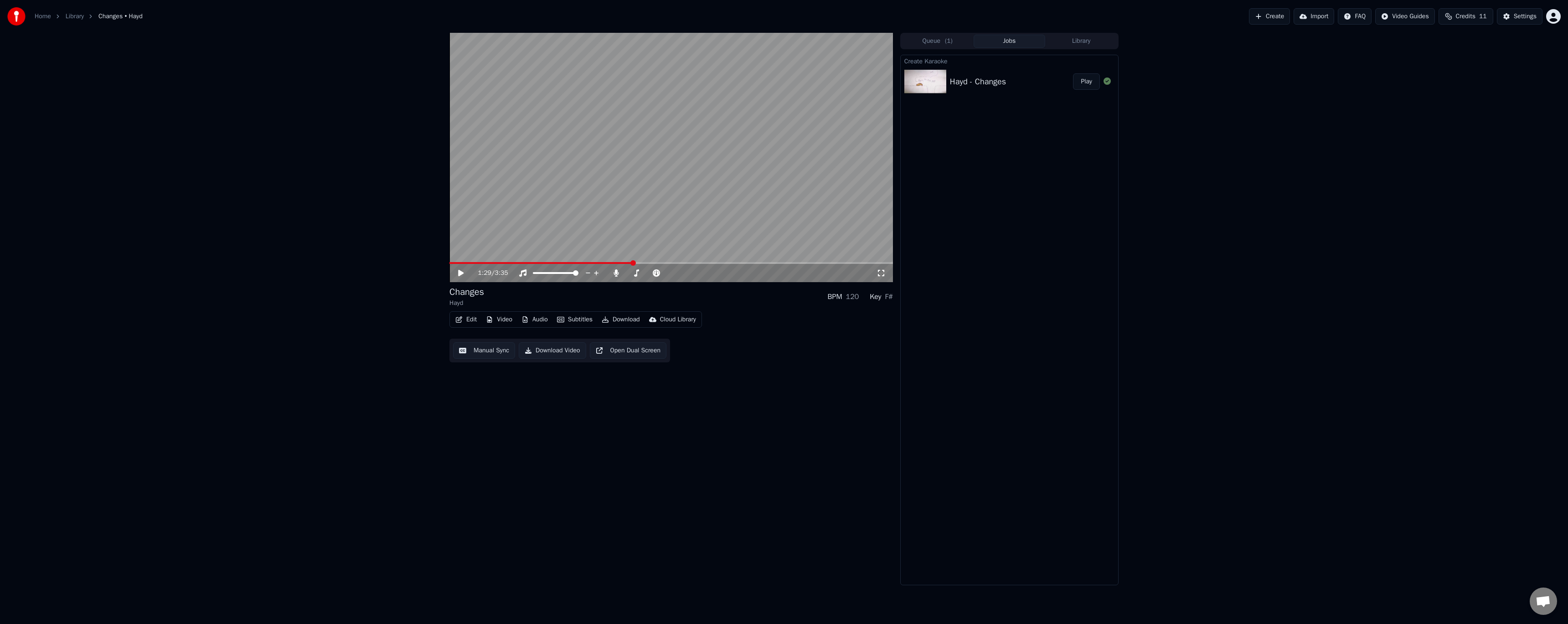 click at bounding box center [541, 263] 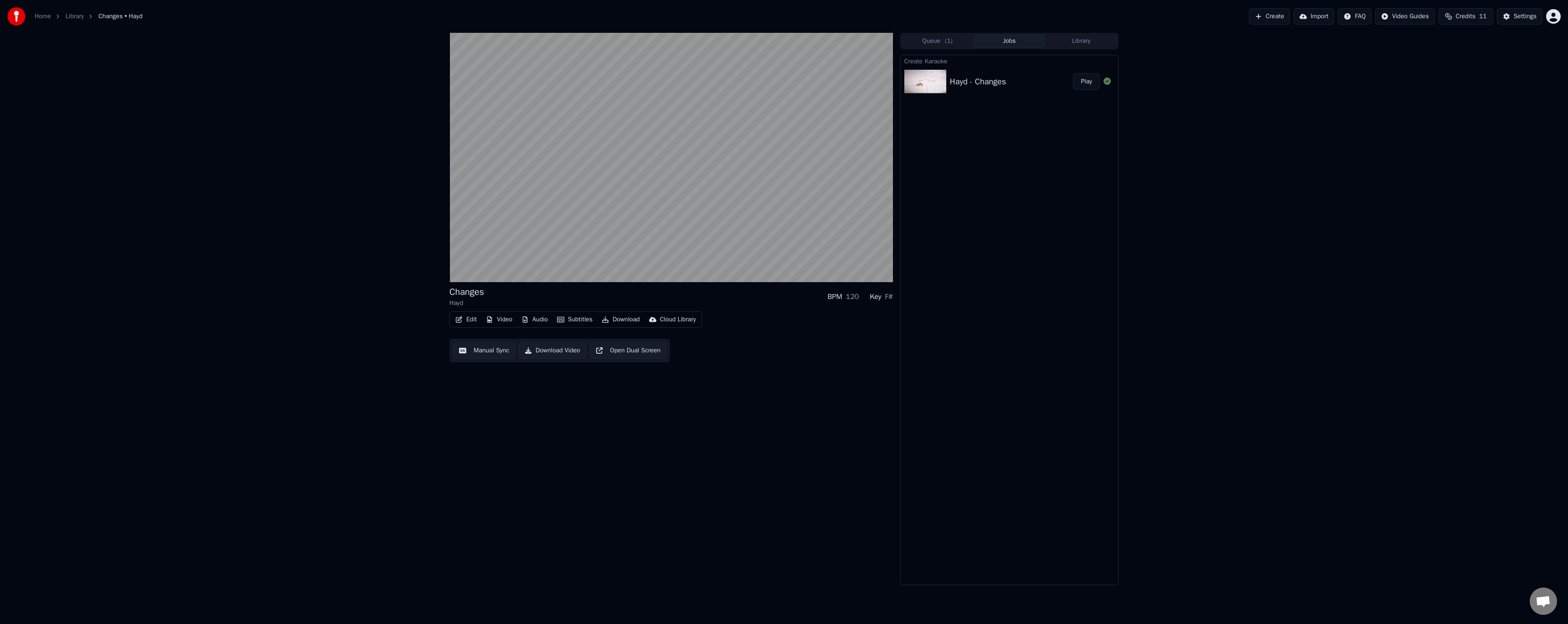 click on "Open Dual Screen" at bounding box center [628, 351] 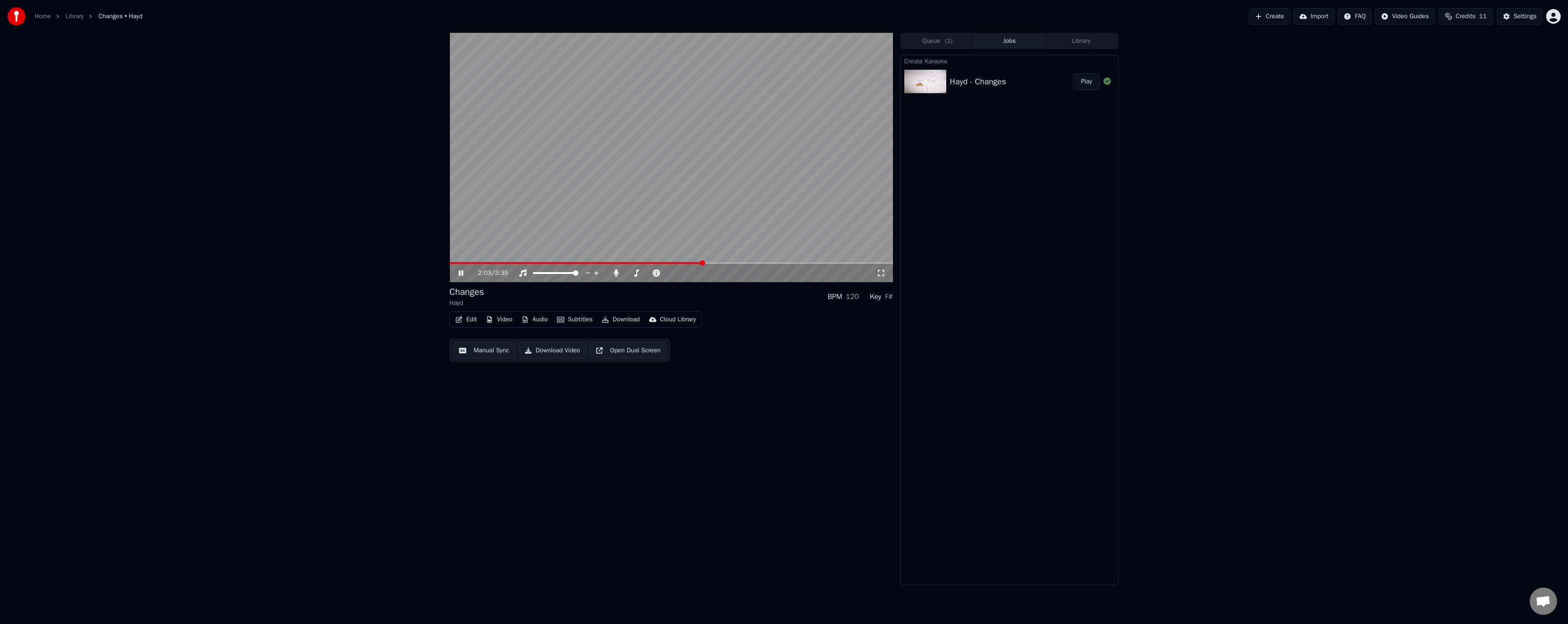 click on "Library" at bounding box center (75, 16) 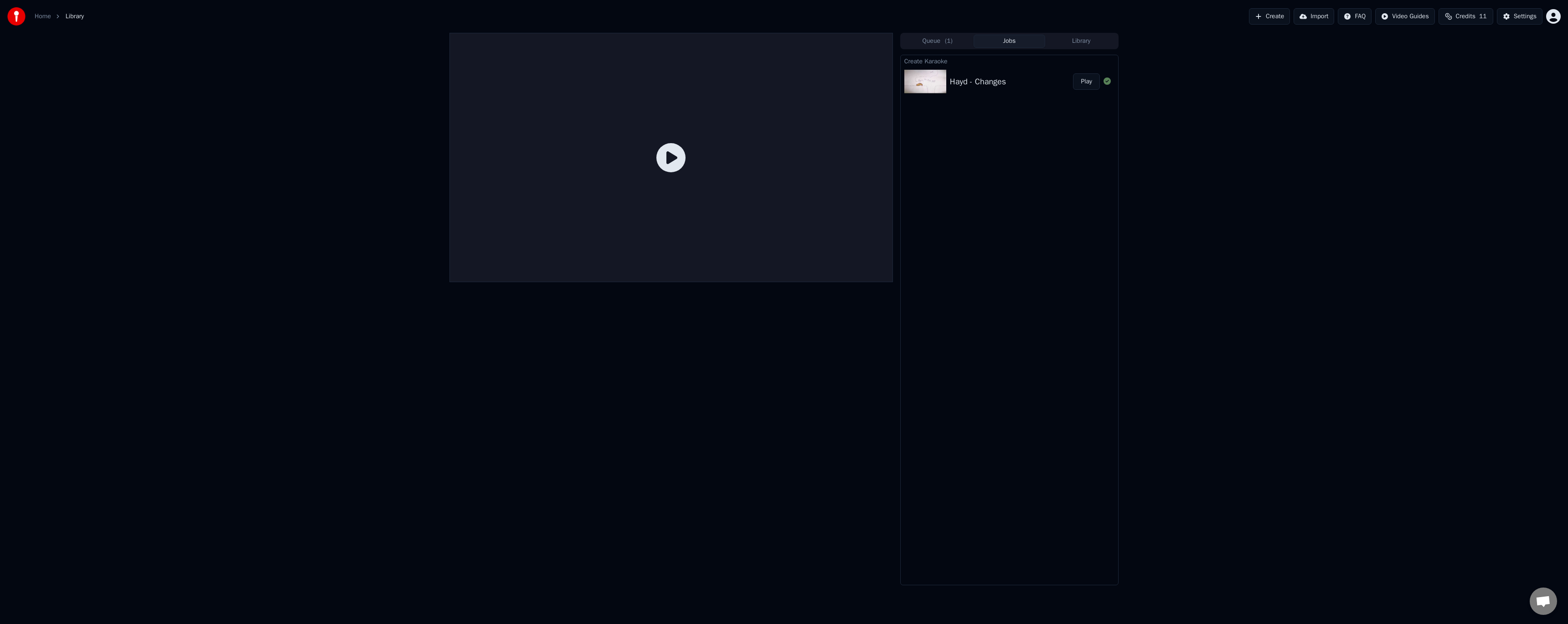 click on "Home" at bounding box center [43, 16] 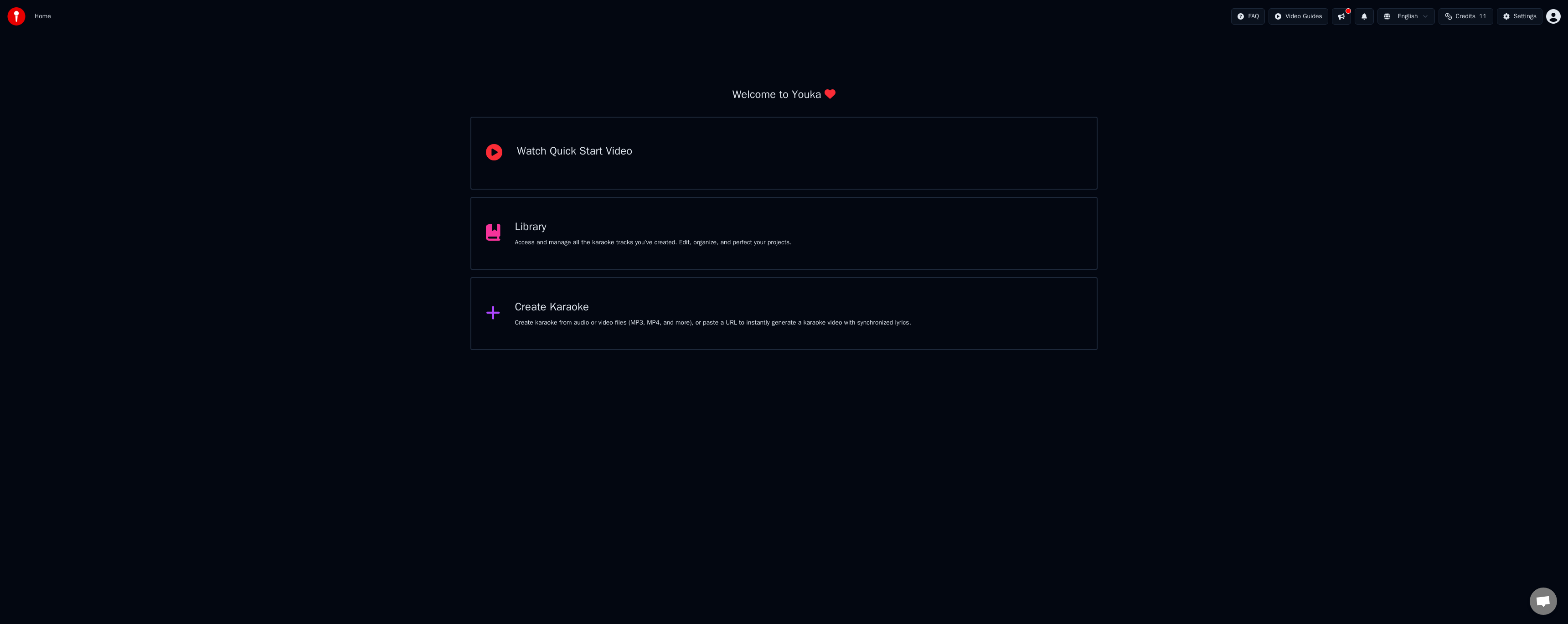 click on "Library Access and manage all the karaoke tracks you’ve created. Edit, organize, and perfect your projects." at bounding box center [784, 233] 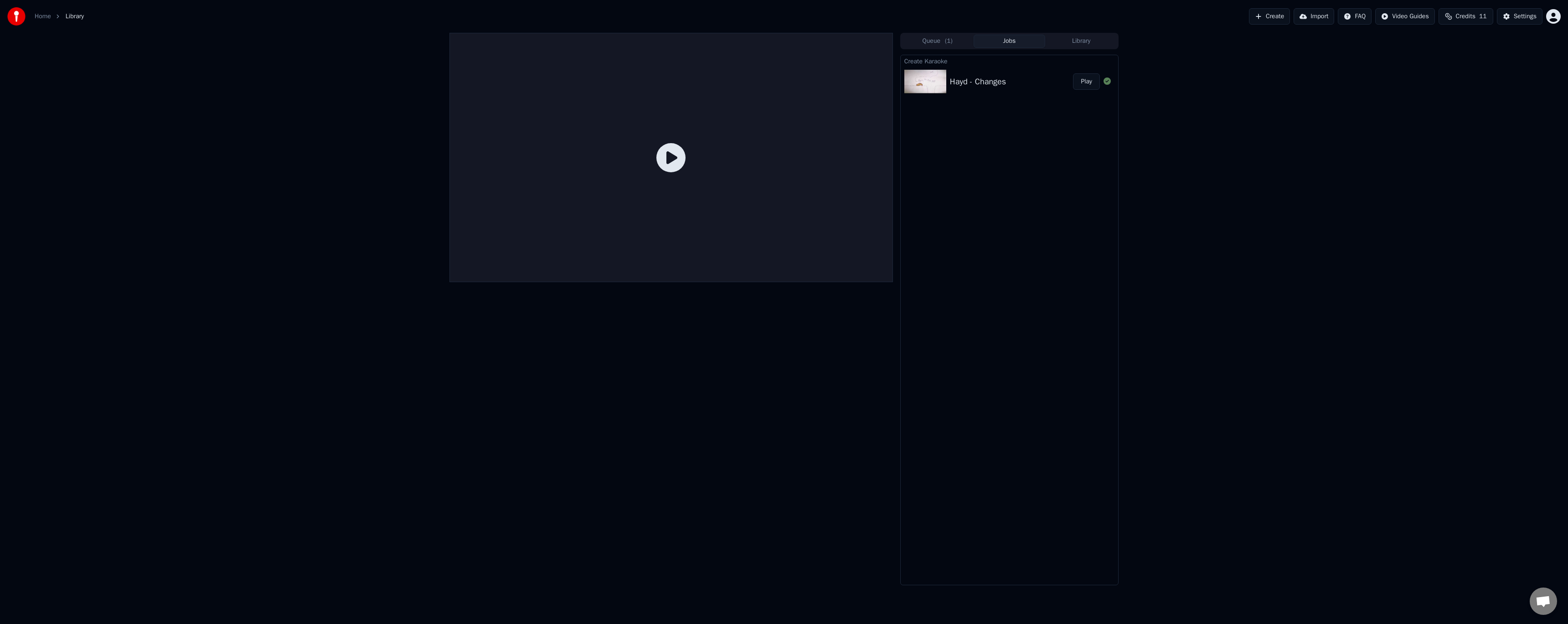 click on "Hayd - Changes" at bounding box center (978, 82) 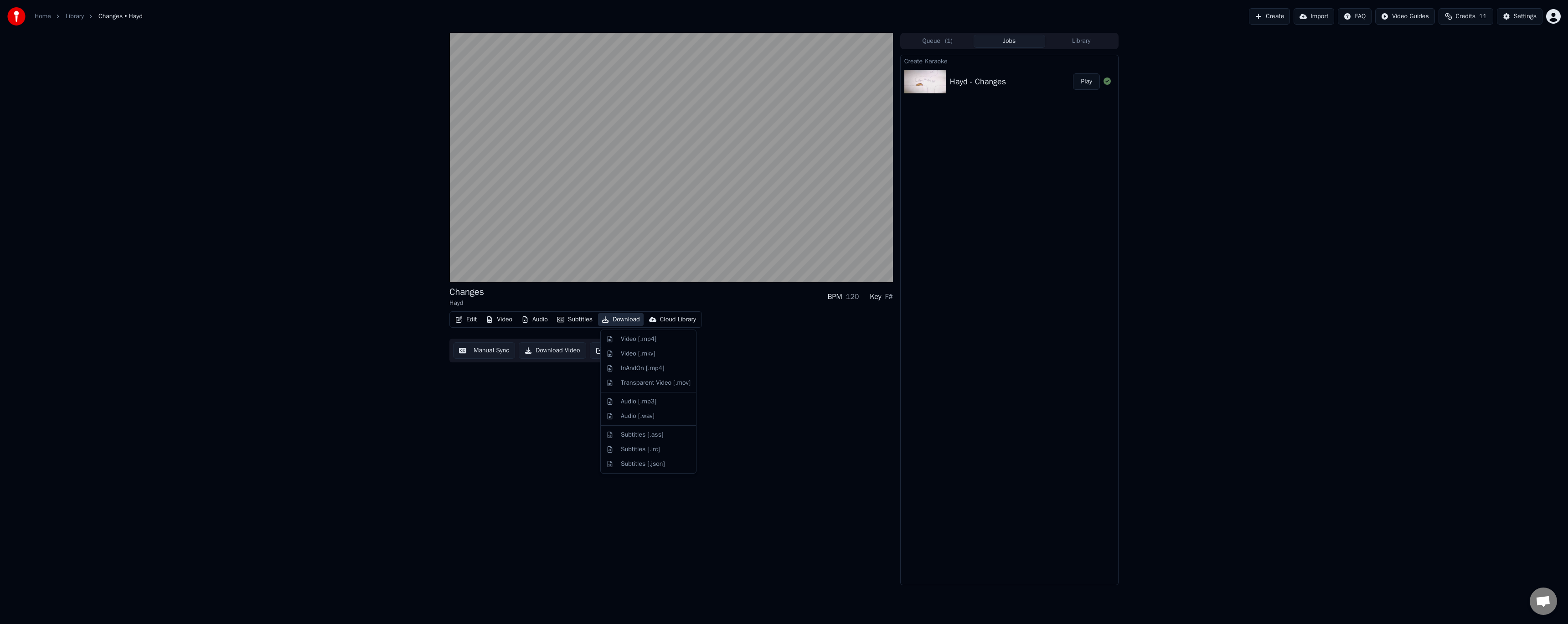 click on "Download" at bounding box center (621, 320) 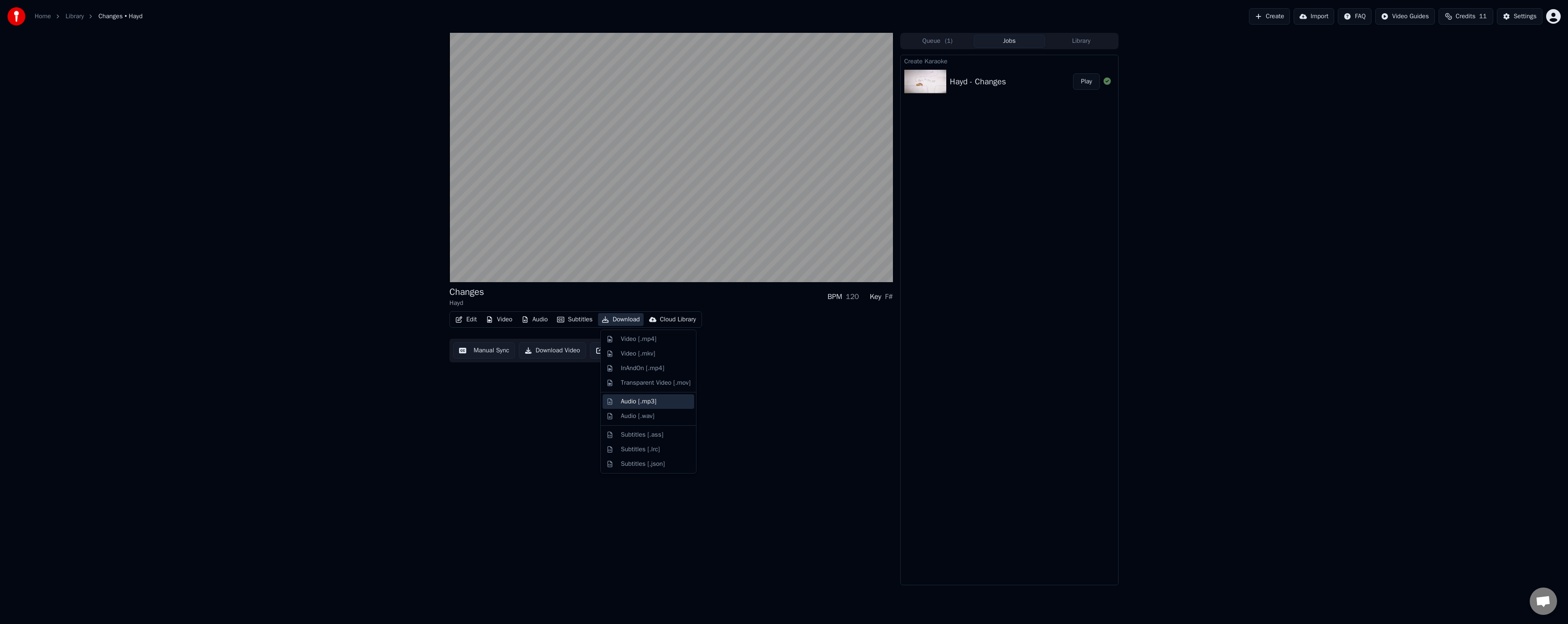 click on "Audio [.mp3]" at bounding box center (639, 402) 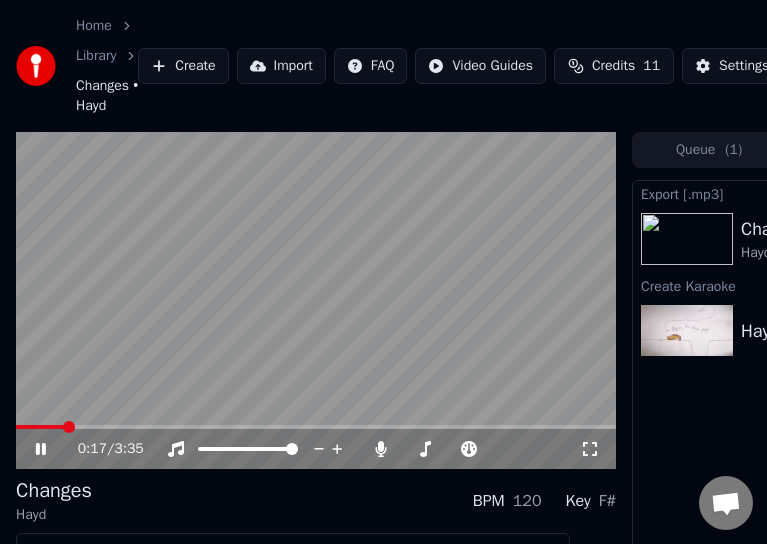 click 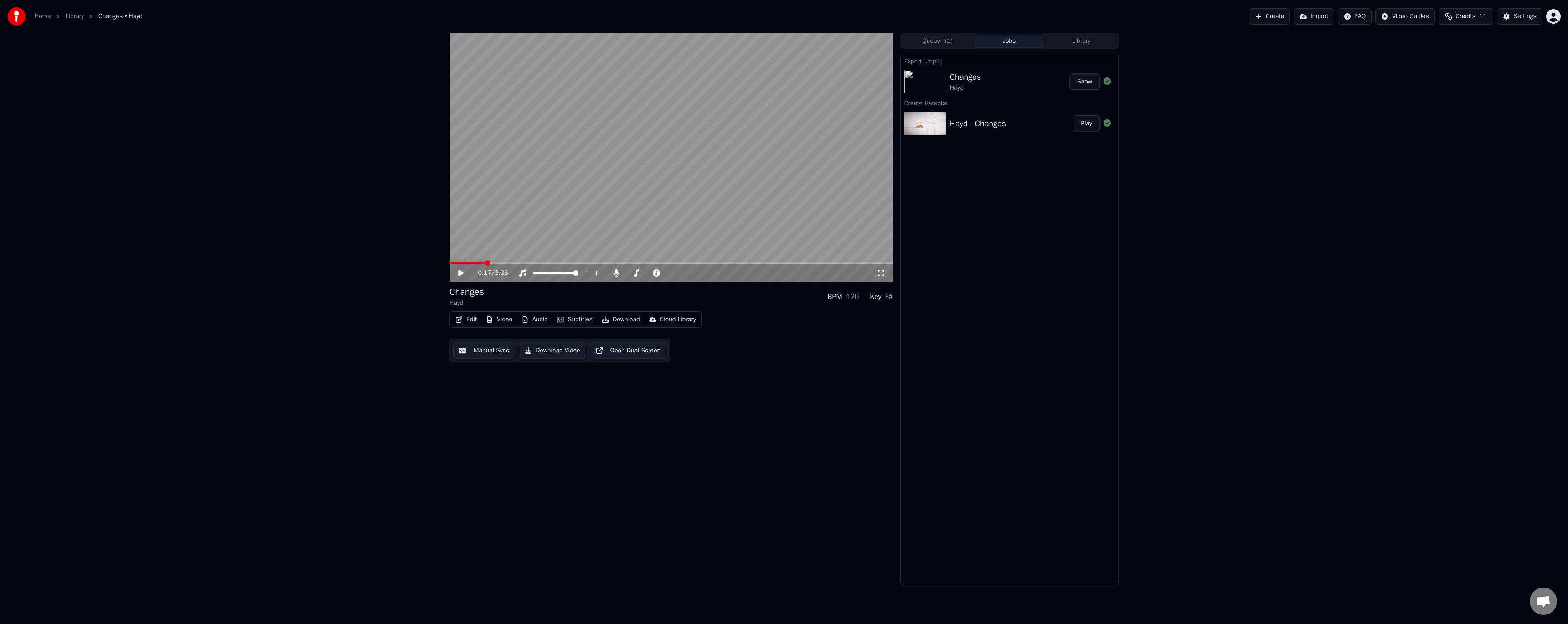 click on "Changes Hayd" at bounding box center [1010, 82] 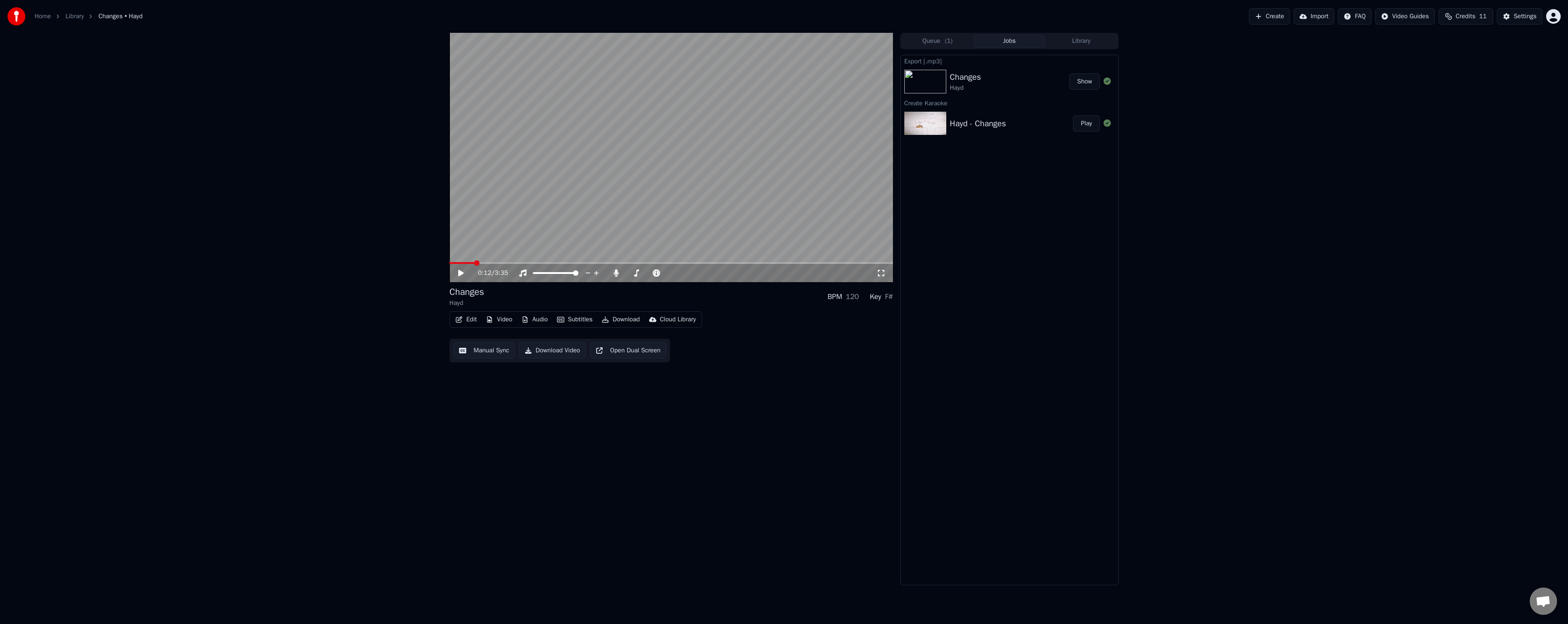 click at bounding box center (477, 263) 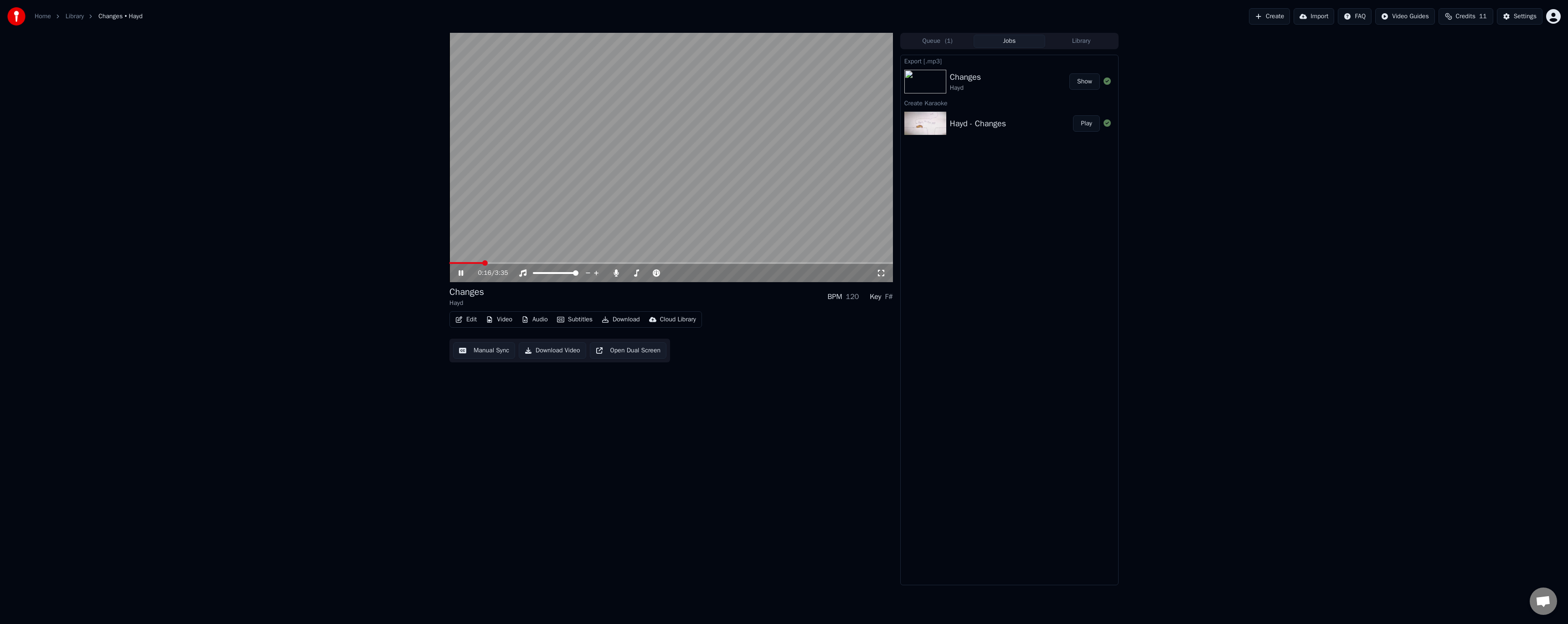 click 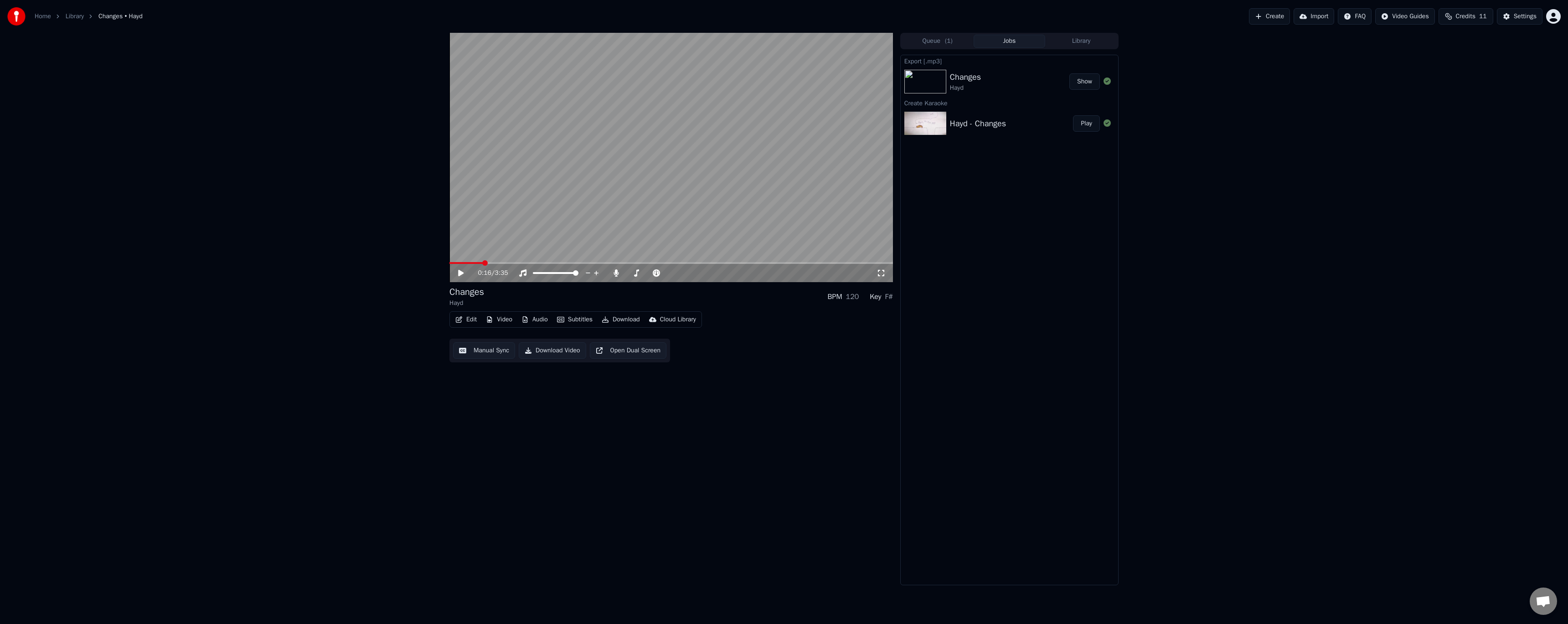 click on "Hayd - Changes" at bounding box center (978, 124) 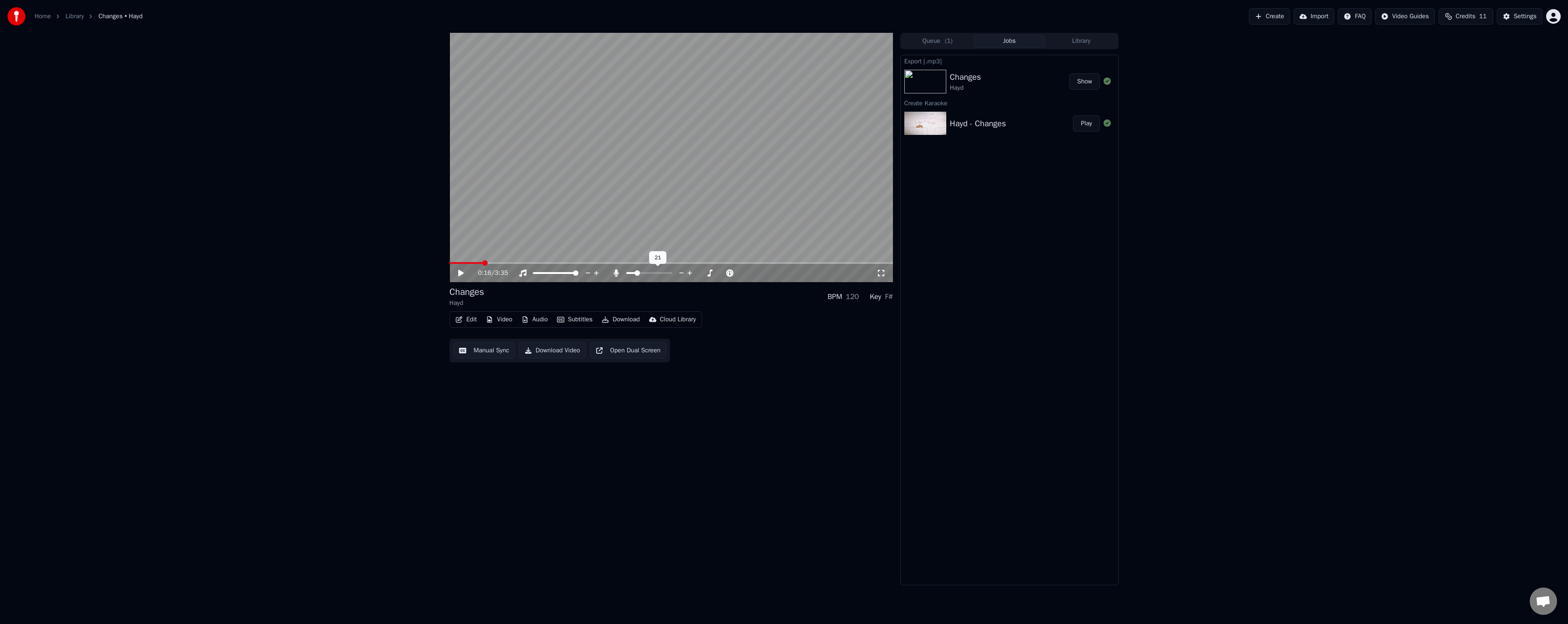 click at bounding box center [631, 273] 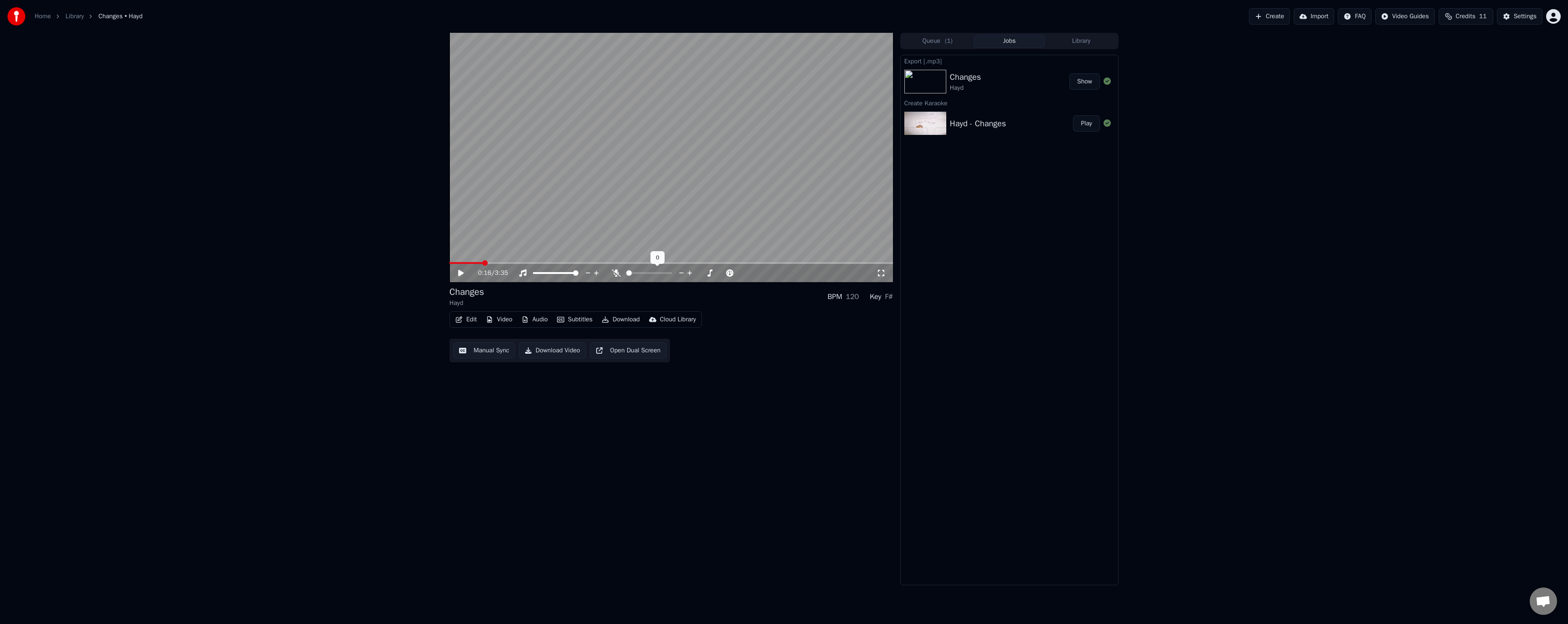 click at bounding box center [629, 273] 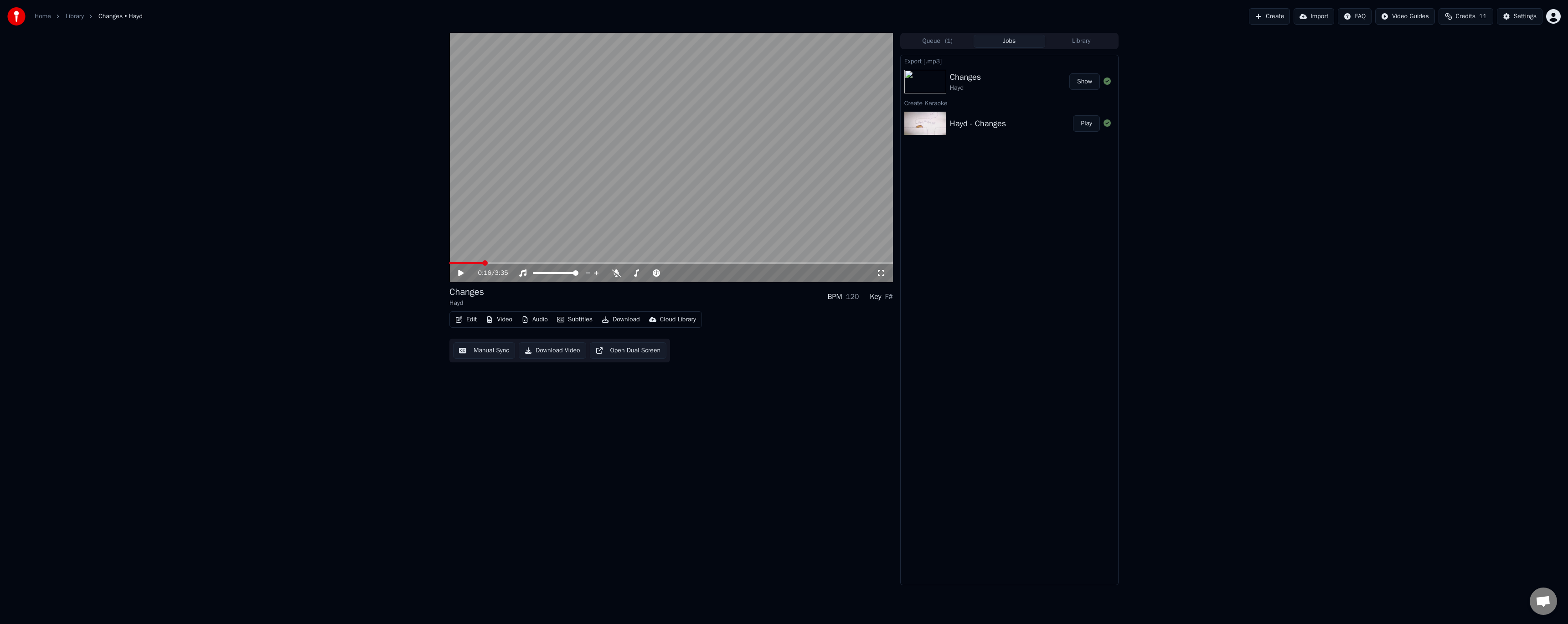 click on "Download" at bounding box center [621, 320] 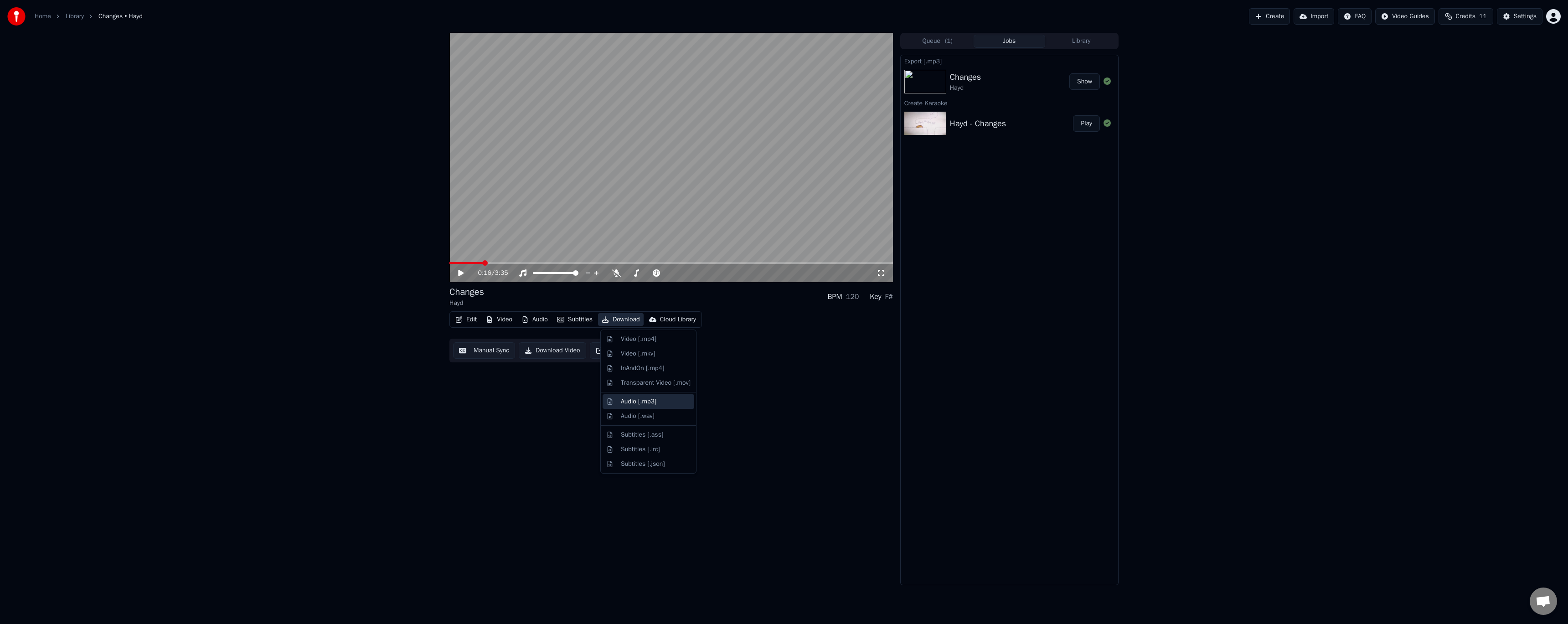 click on "Audio [.mp3]" at bounding box center (655, 402) 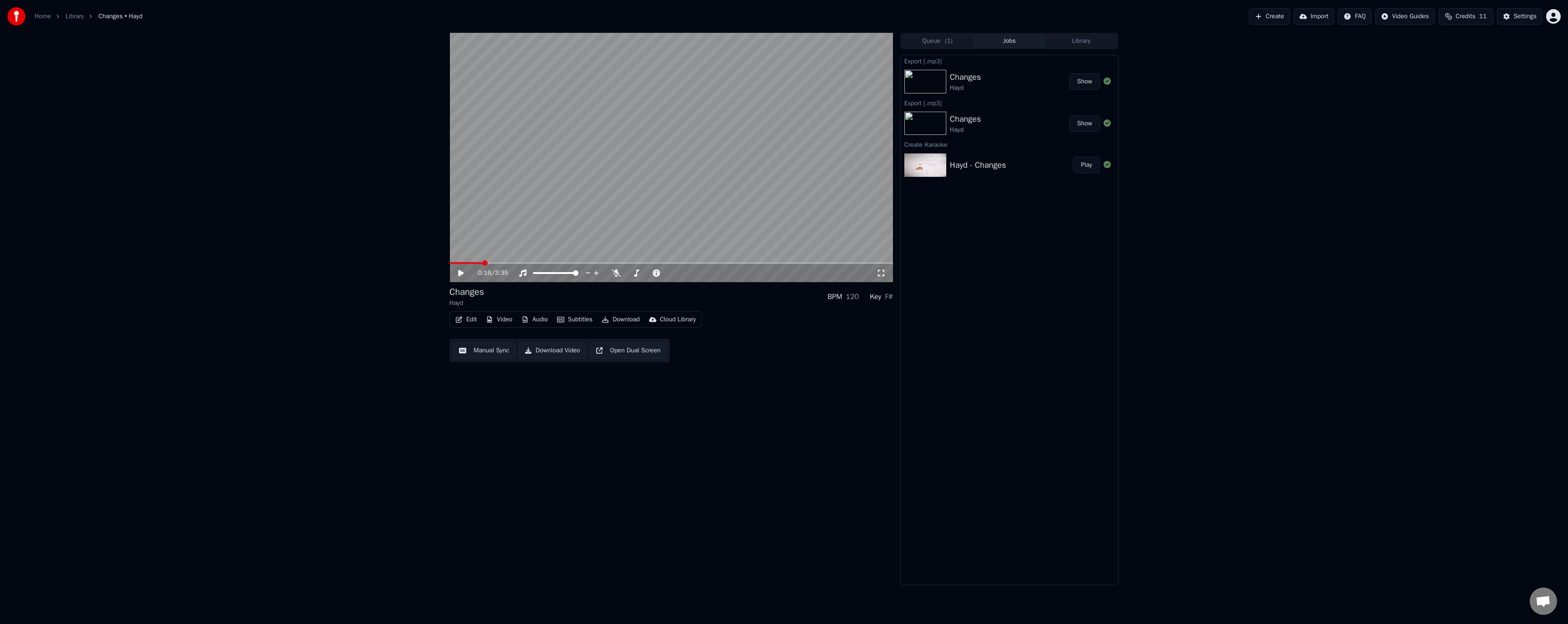 click on "Show" at bounding box center [1084, 82] 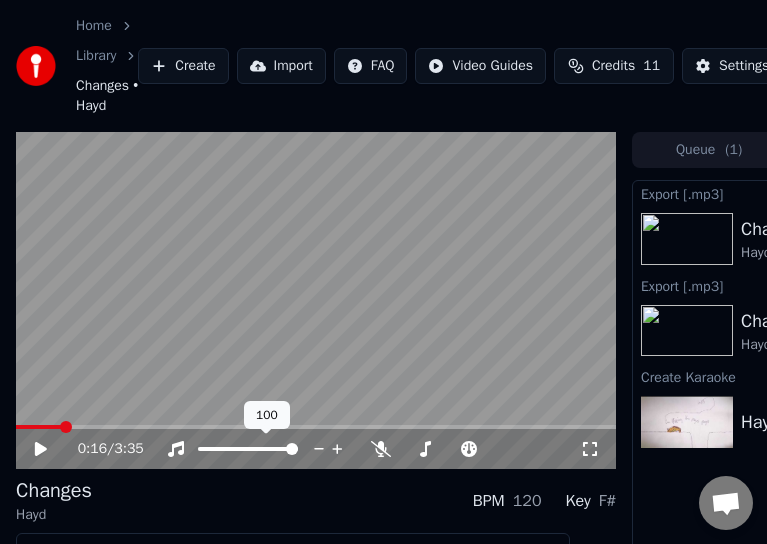 drag, startPoint x: 282, startPoint y: 445, endPoint x: 225, endPoint y: 452, distance: 57.428215 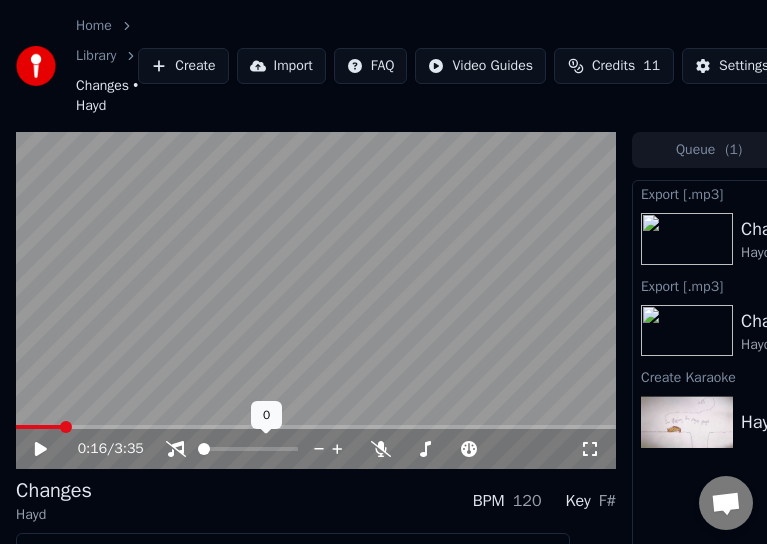 click at bounding box center (204, 449) 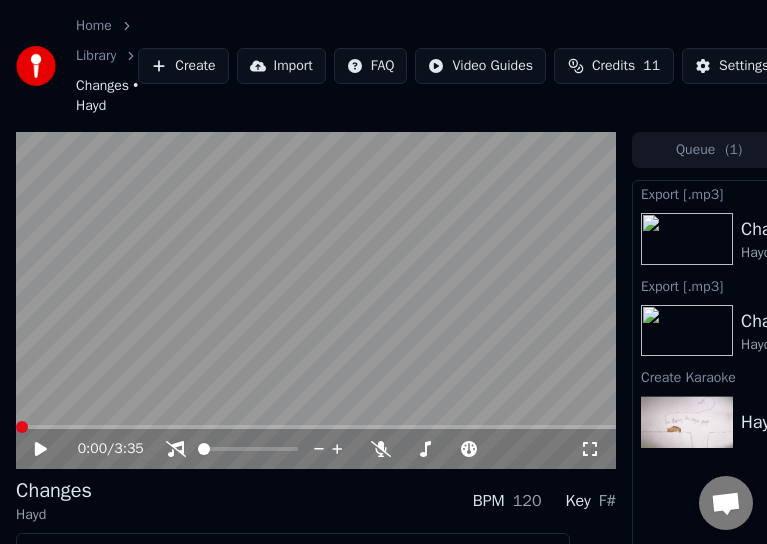 click at bounding box center [22, 427] 